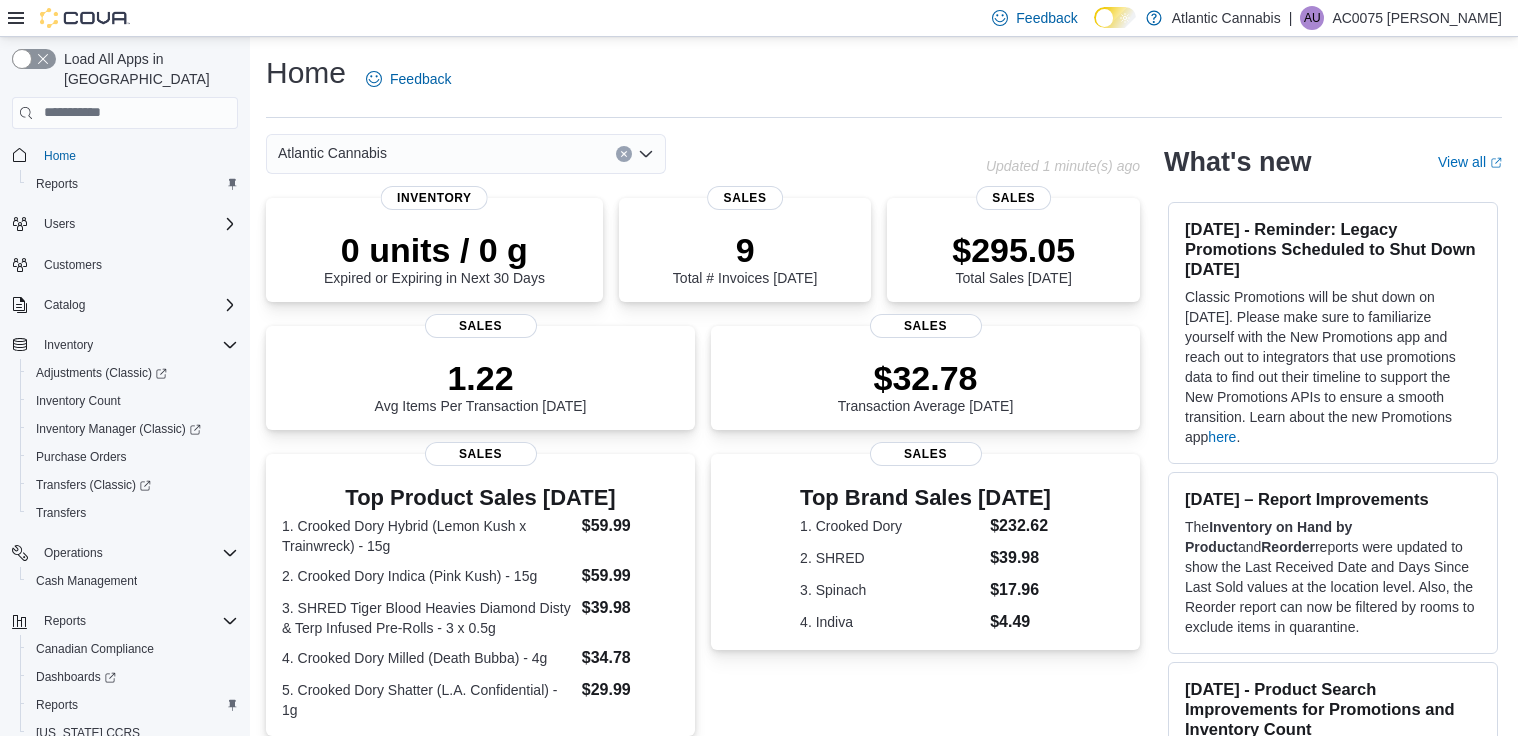 scroll, scrollTop: 0, scrollLeft: 0, axis: both 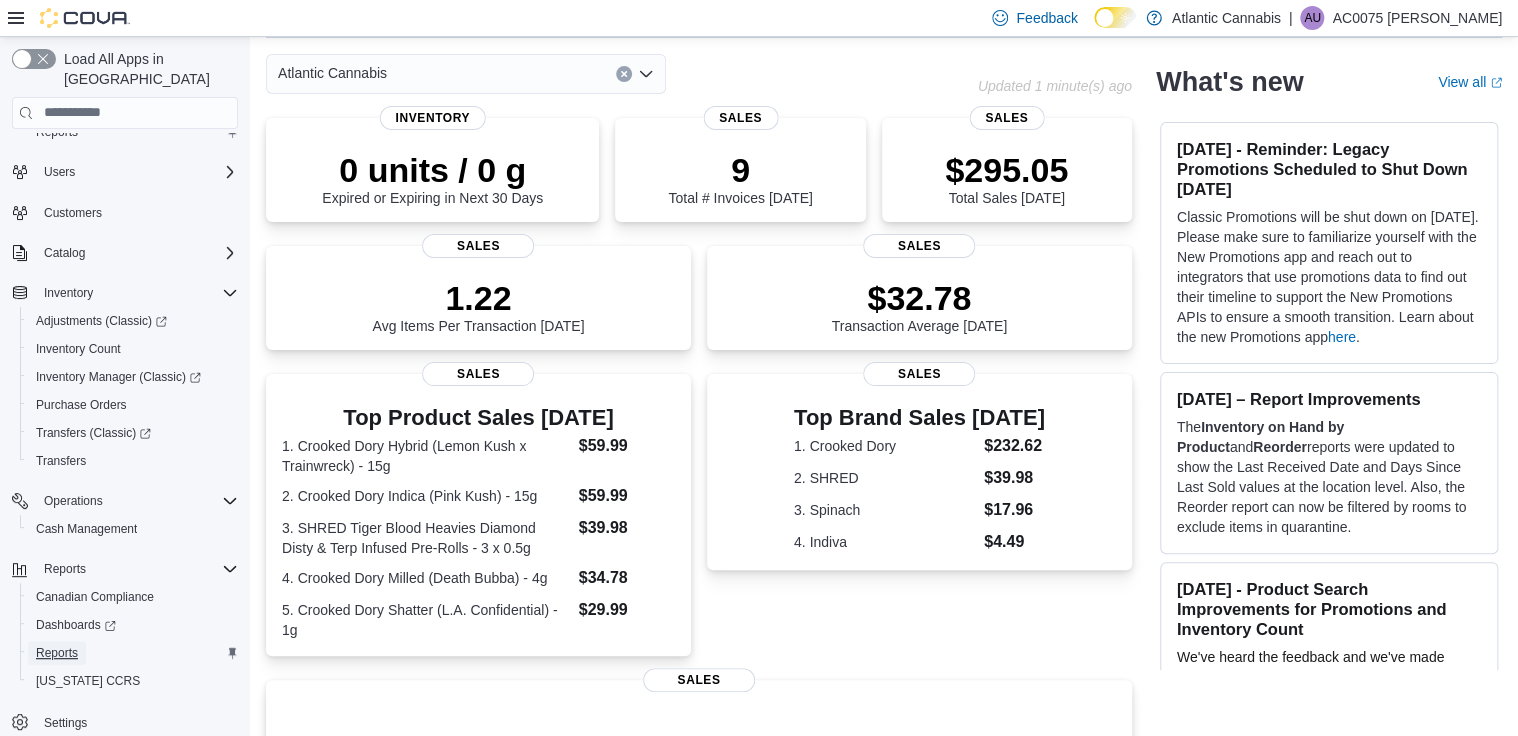 click on "Reports" at bounding box center (57, 653) 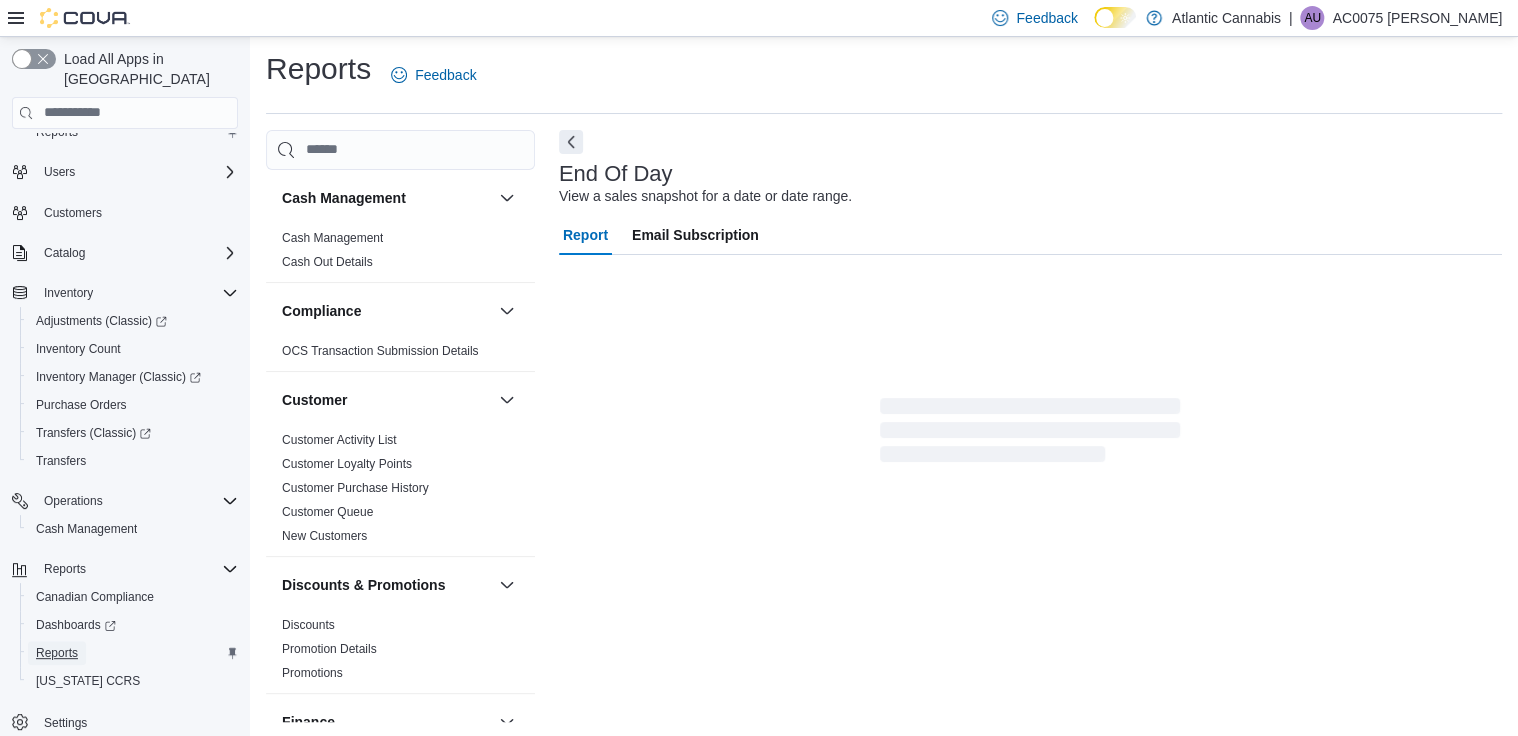 scroll, scrollTop: 5, scrollLeft: 0, axis: vertical 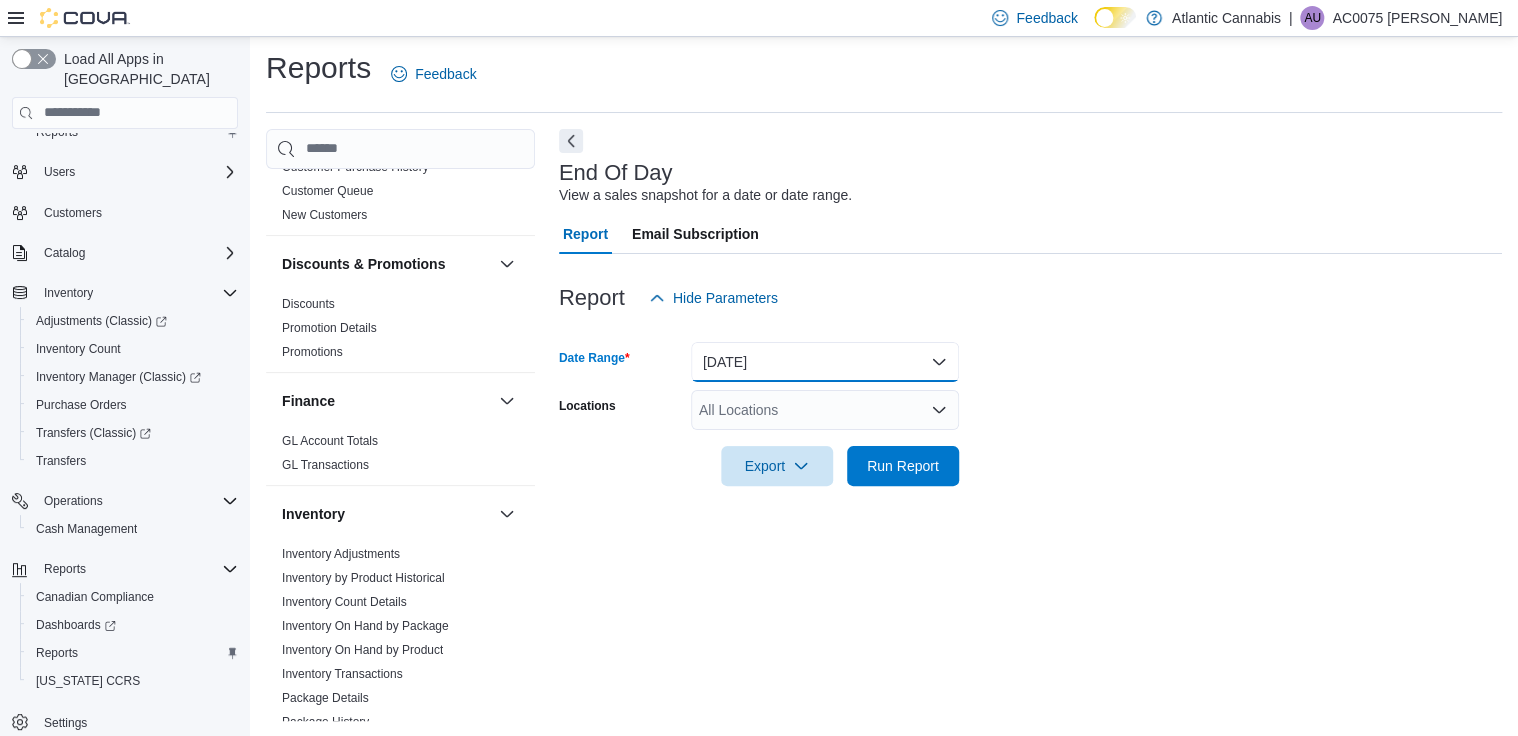 click on "[DATE]" at bounding box center [825, 362] 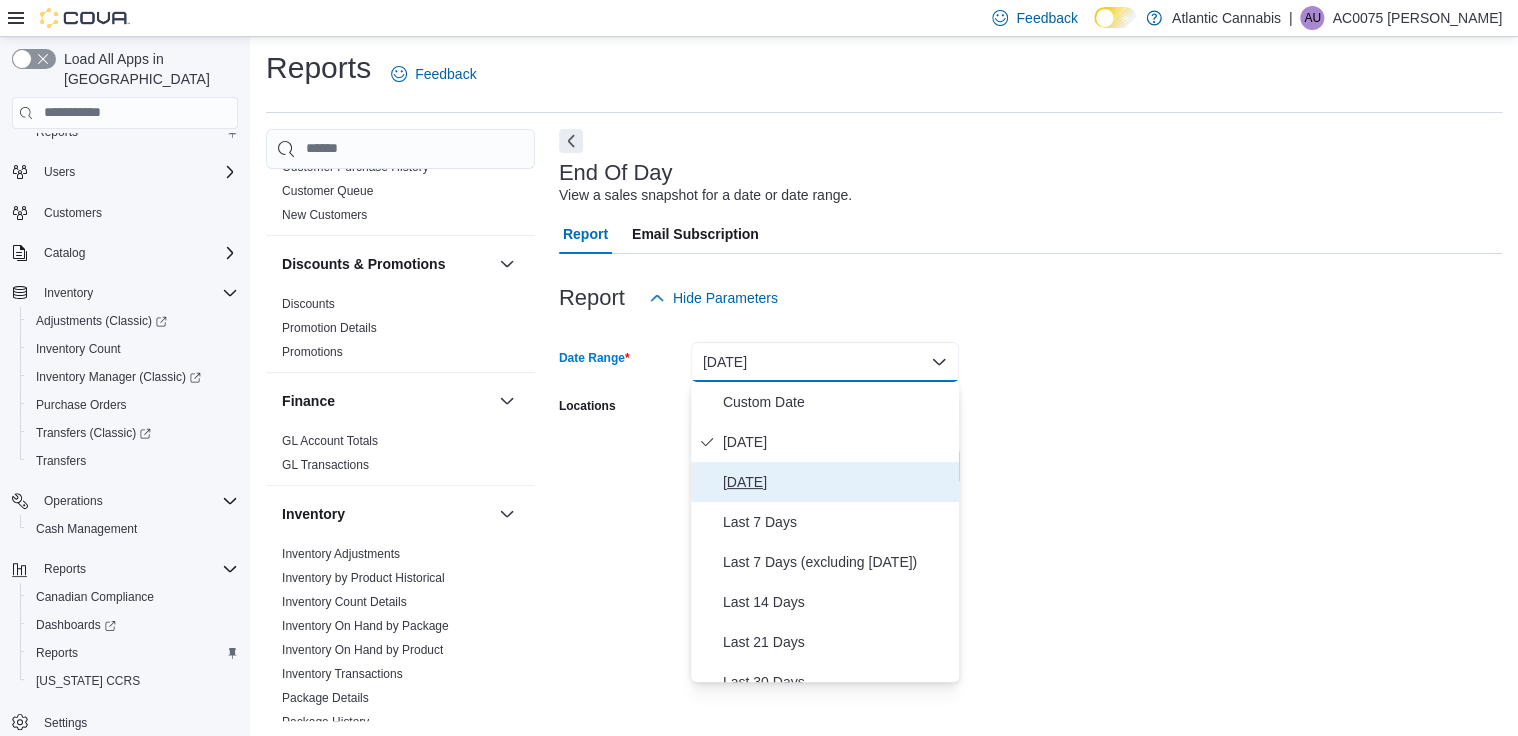 click on "[DATE]" at bounding box center (837, 482) 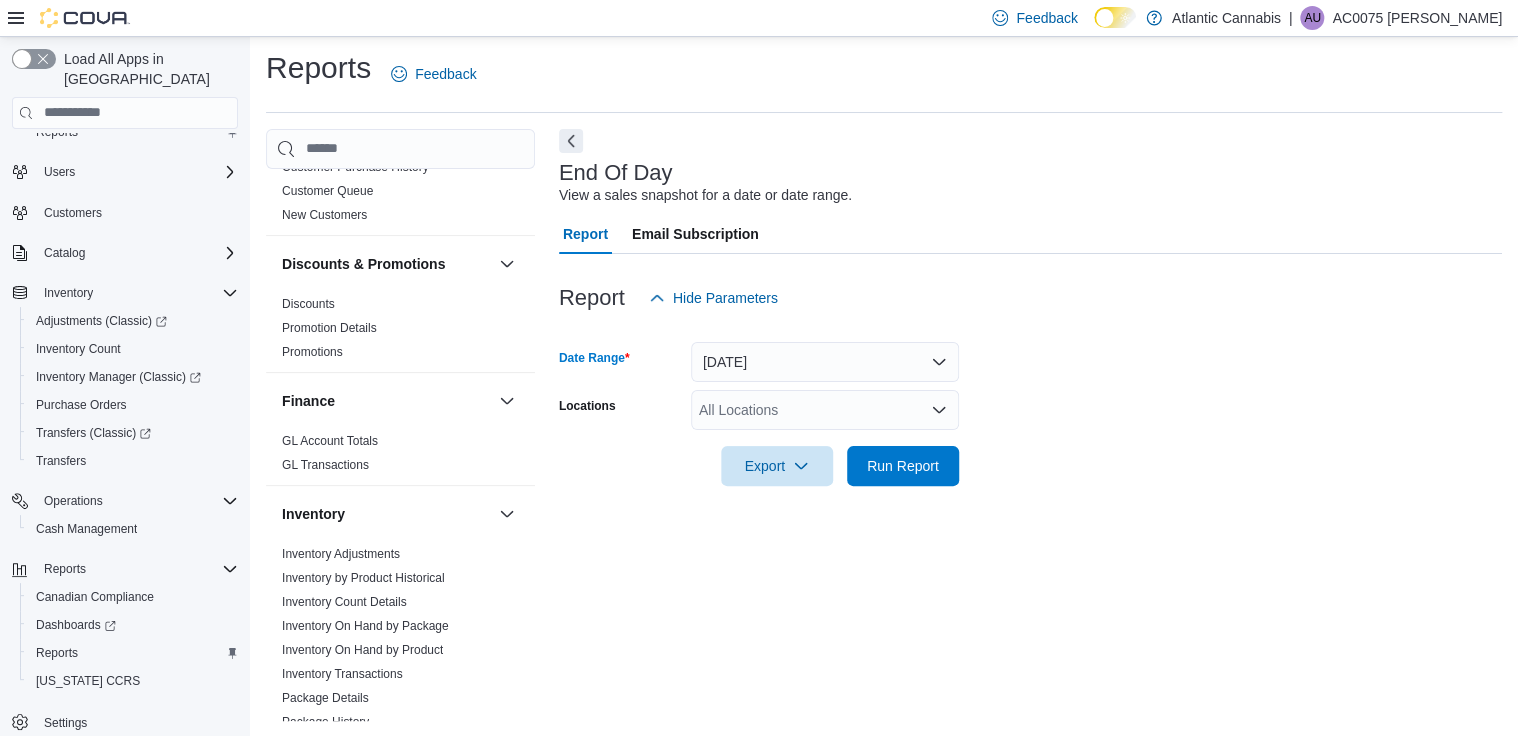 click on "All Locations" at bounding box center (825, 410) 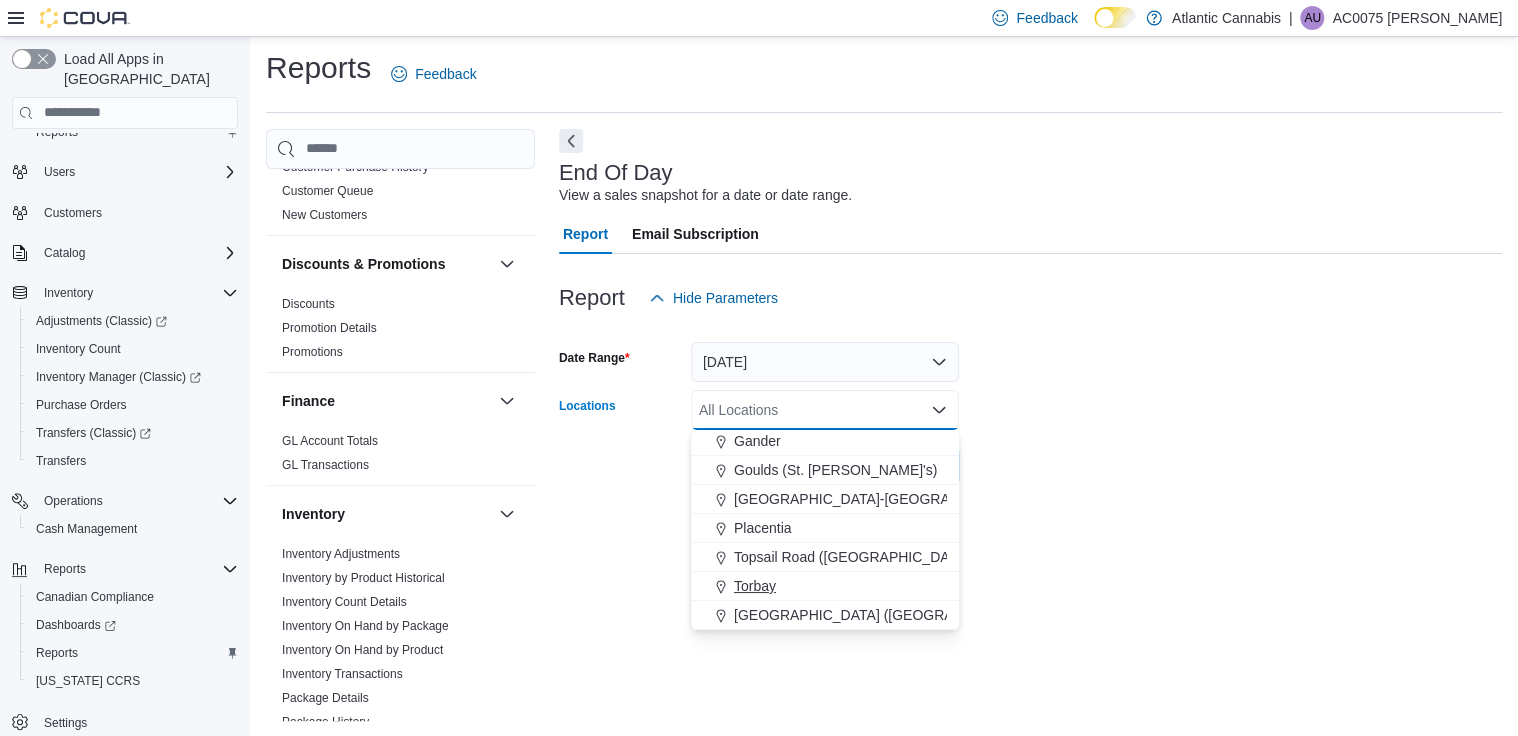 click on "Torbay" at bounding box center [755, 586] 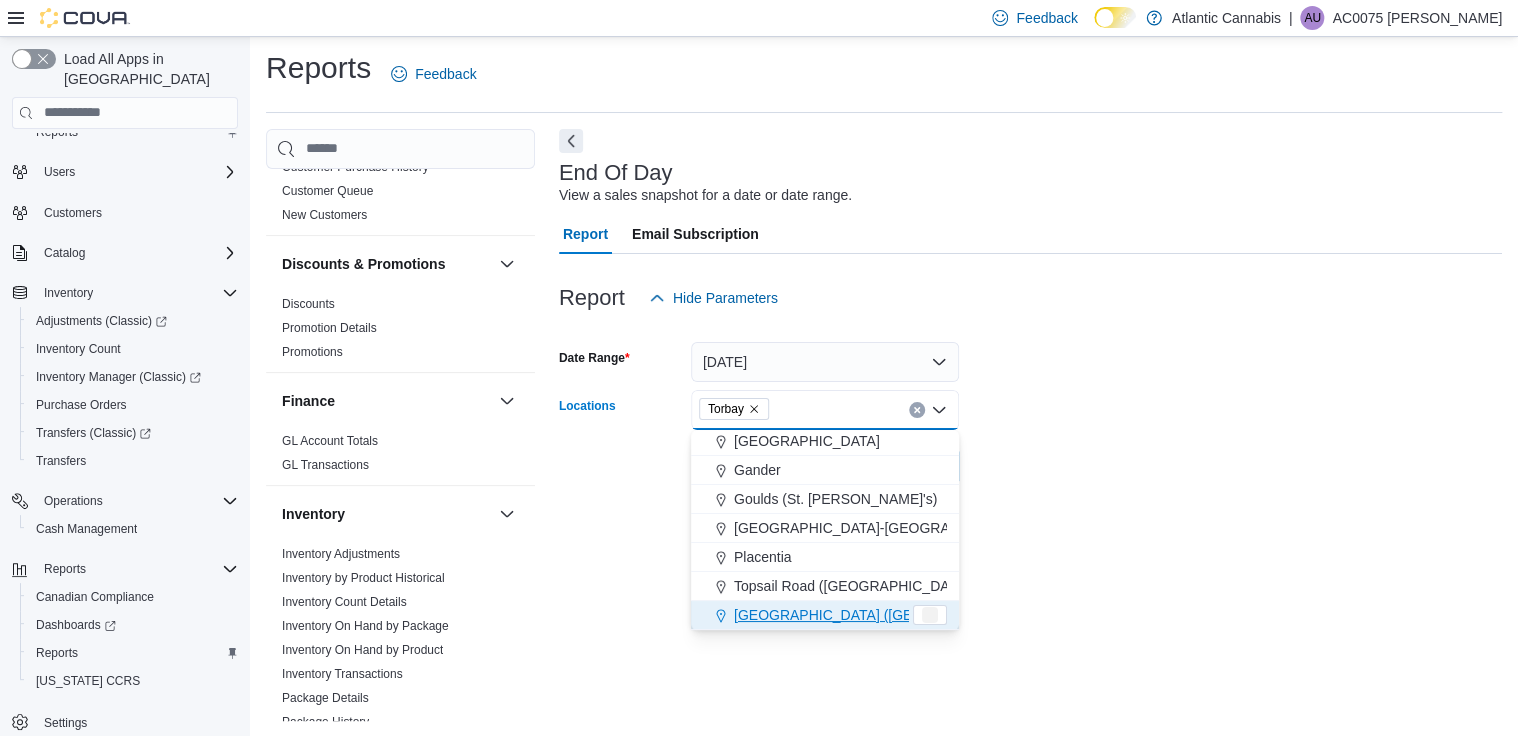 scroll, scrollTop: 90, scrollLeft: 0, axis: vertical 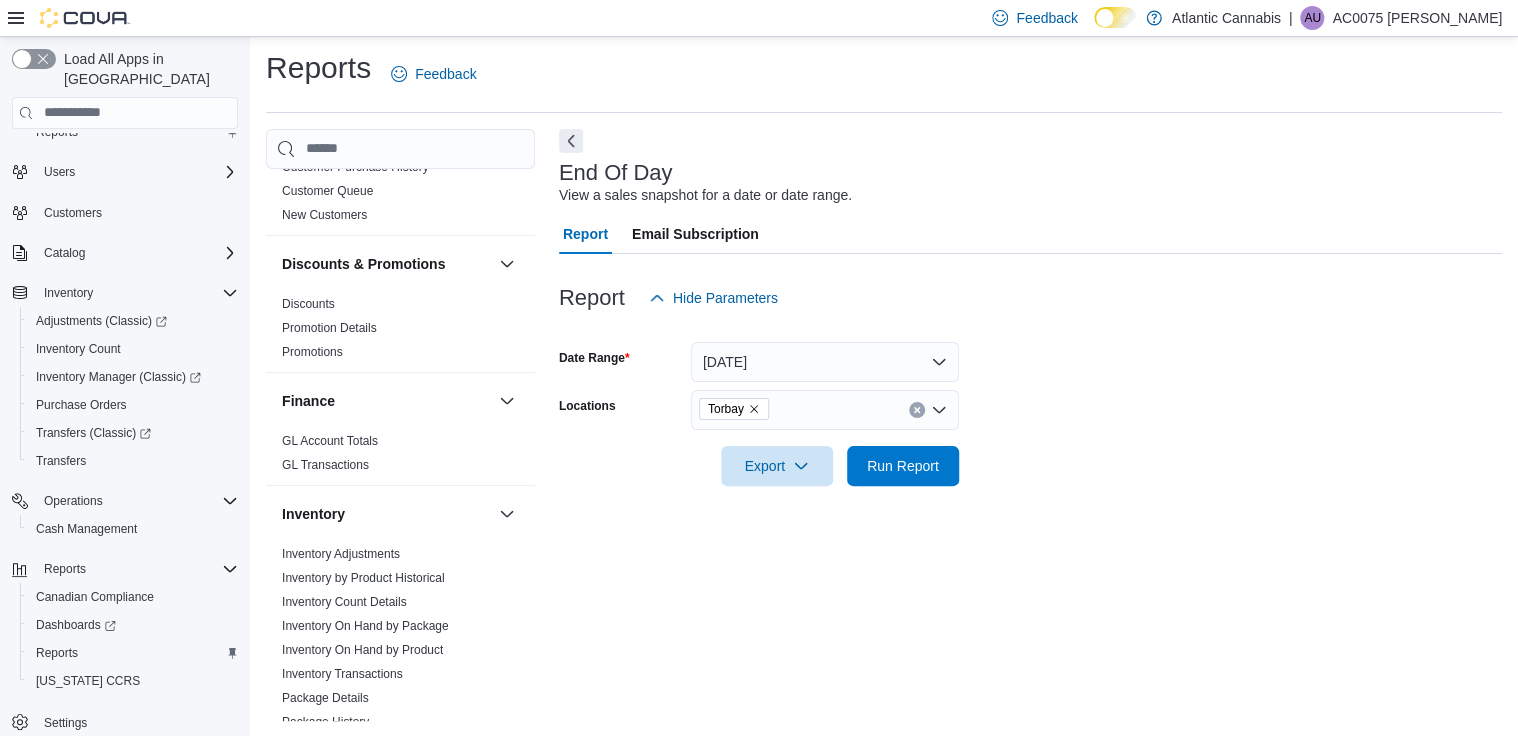 click on "End Of Day    View a sales snapshot for a date or date range. Report Email Subscription Report Hide Parameters   Date Range [DATE] Locations Torbay Export  Run Report" at bounding box center (1030, 425) 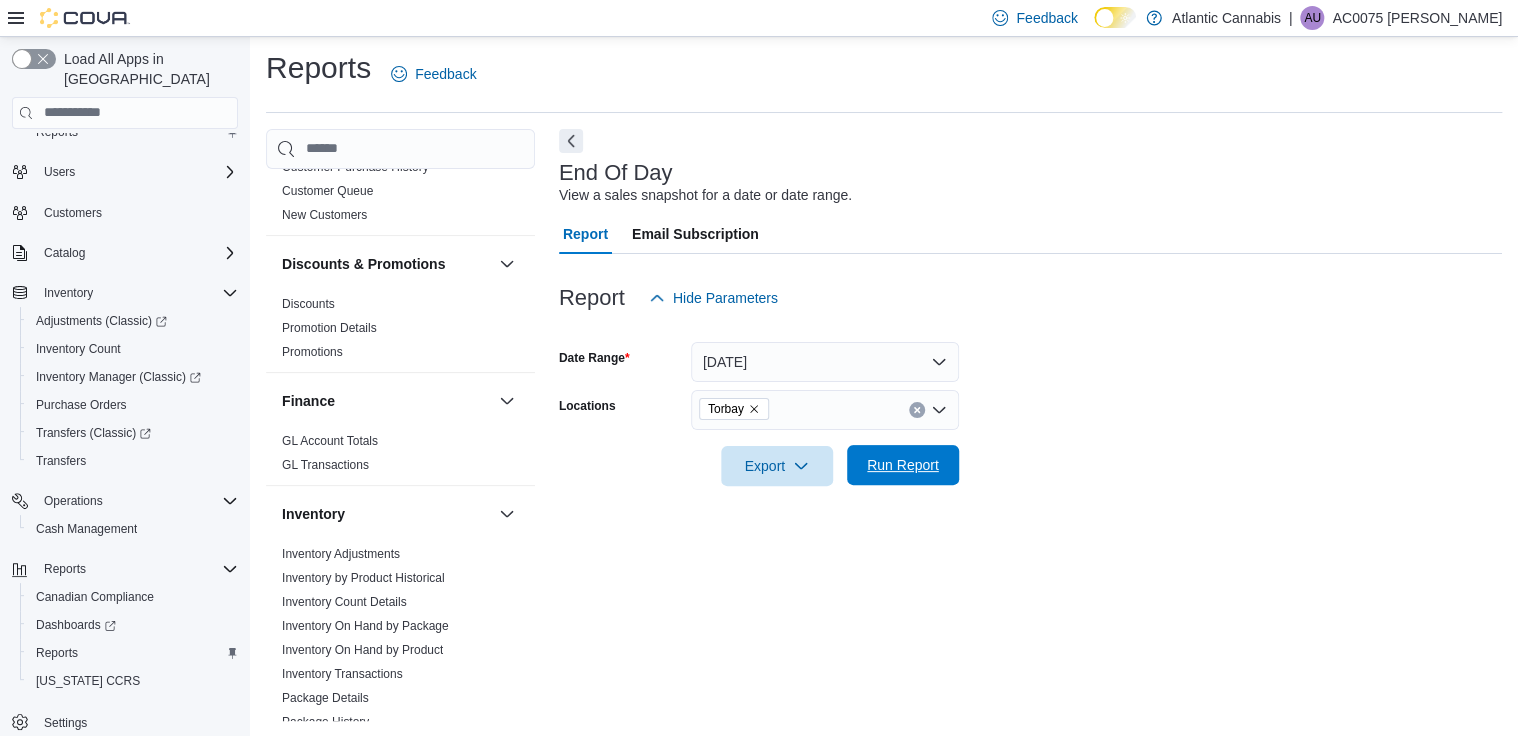 click on "Run Report" at bounding box center [903, 465] 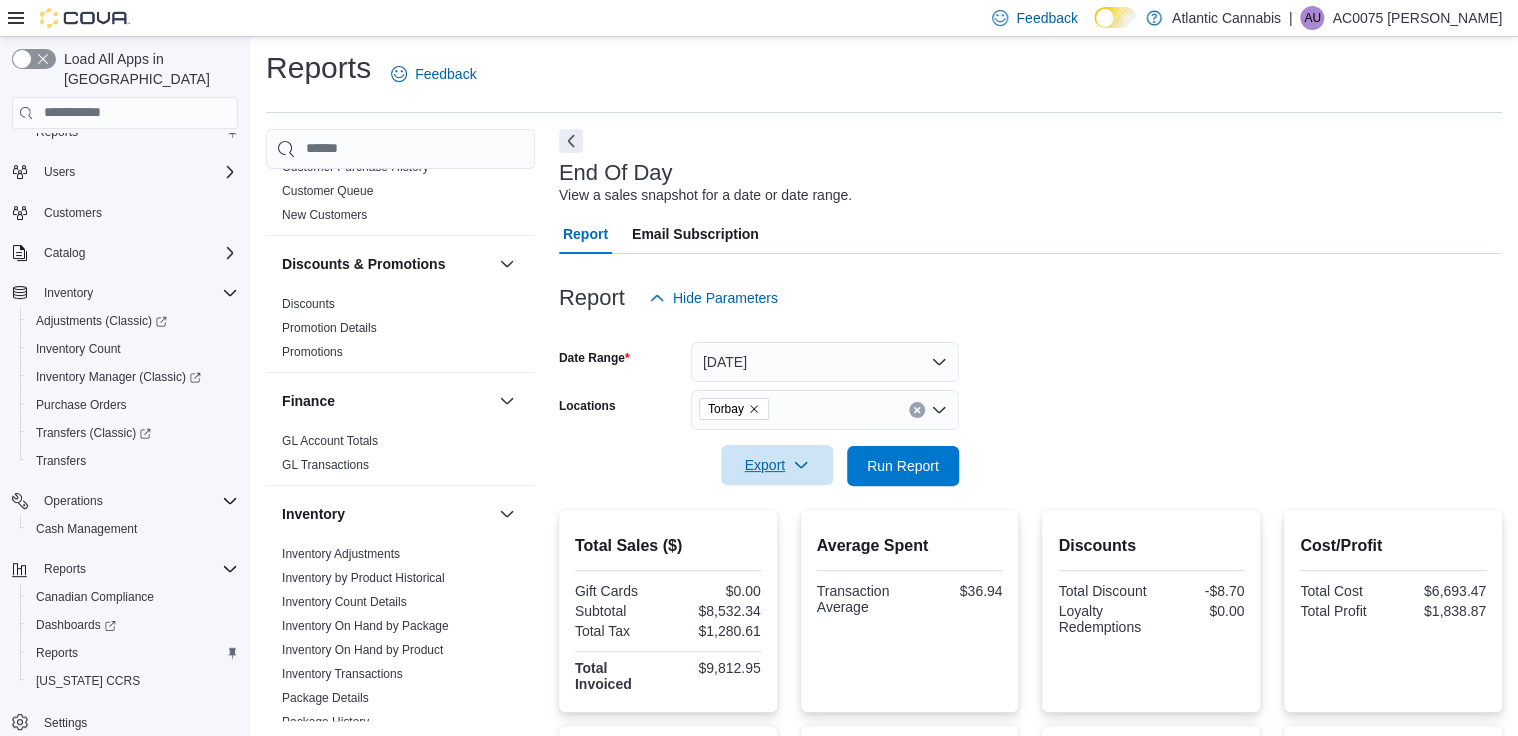 click on "Export" at bounding box center [777, 465] 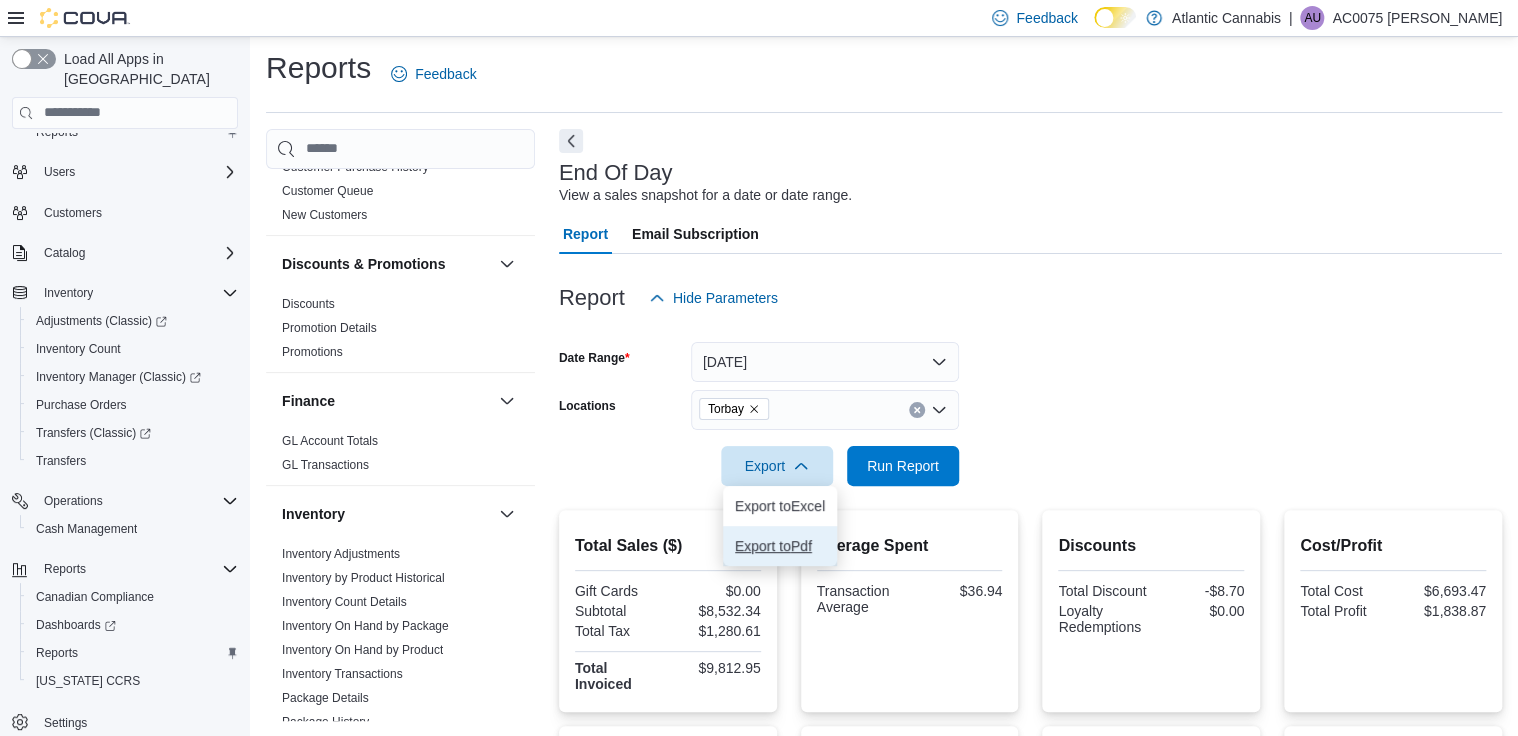 click on "Export to  Pdf" at bounding box center (780, 546) 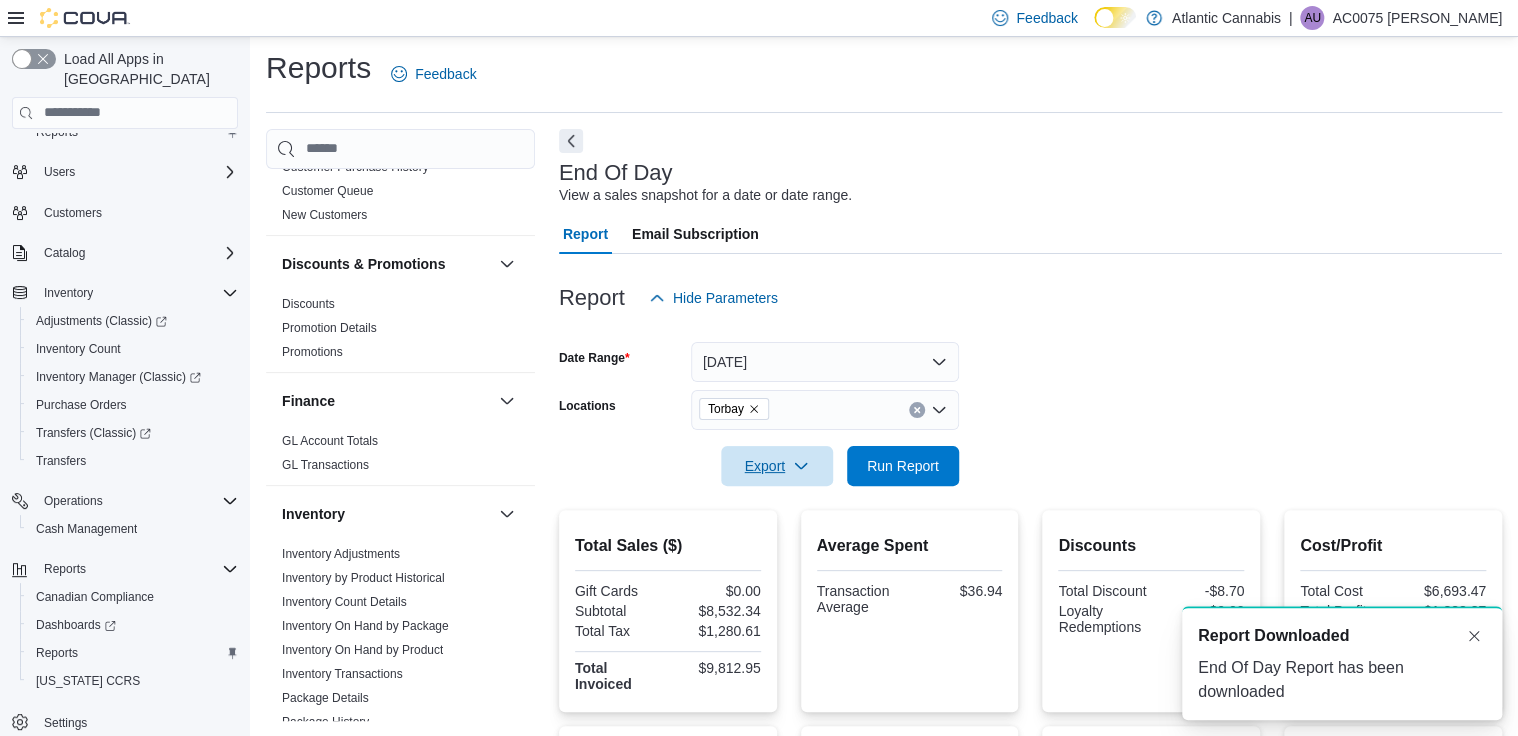 scroll, scrollTop: 0, scrollLeft: 0, axis: both 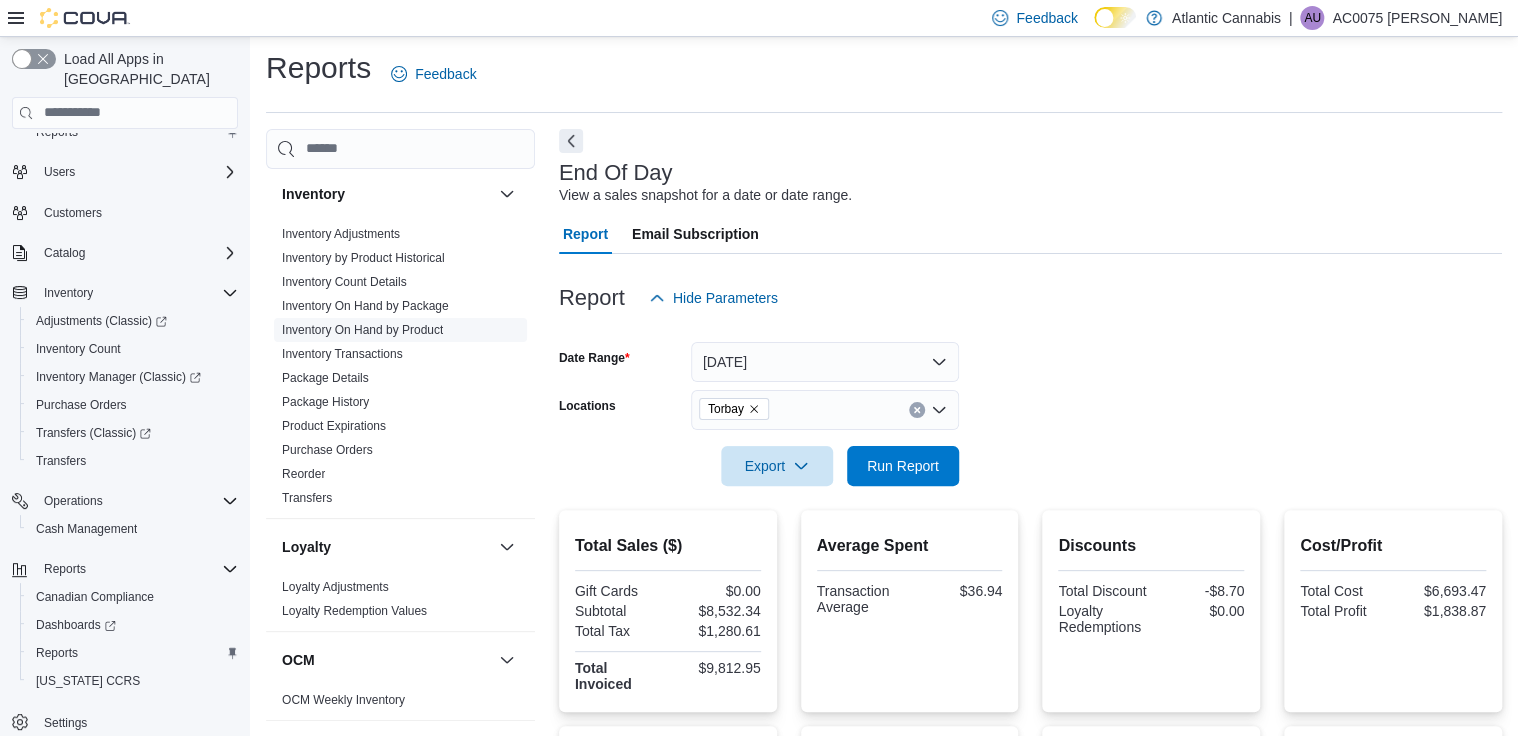 click on "Inventory On Hand by Product" at bounding box center (362, 330) 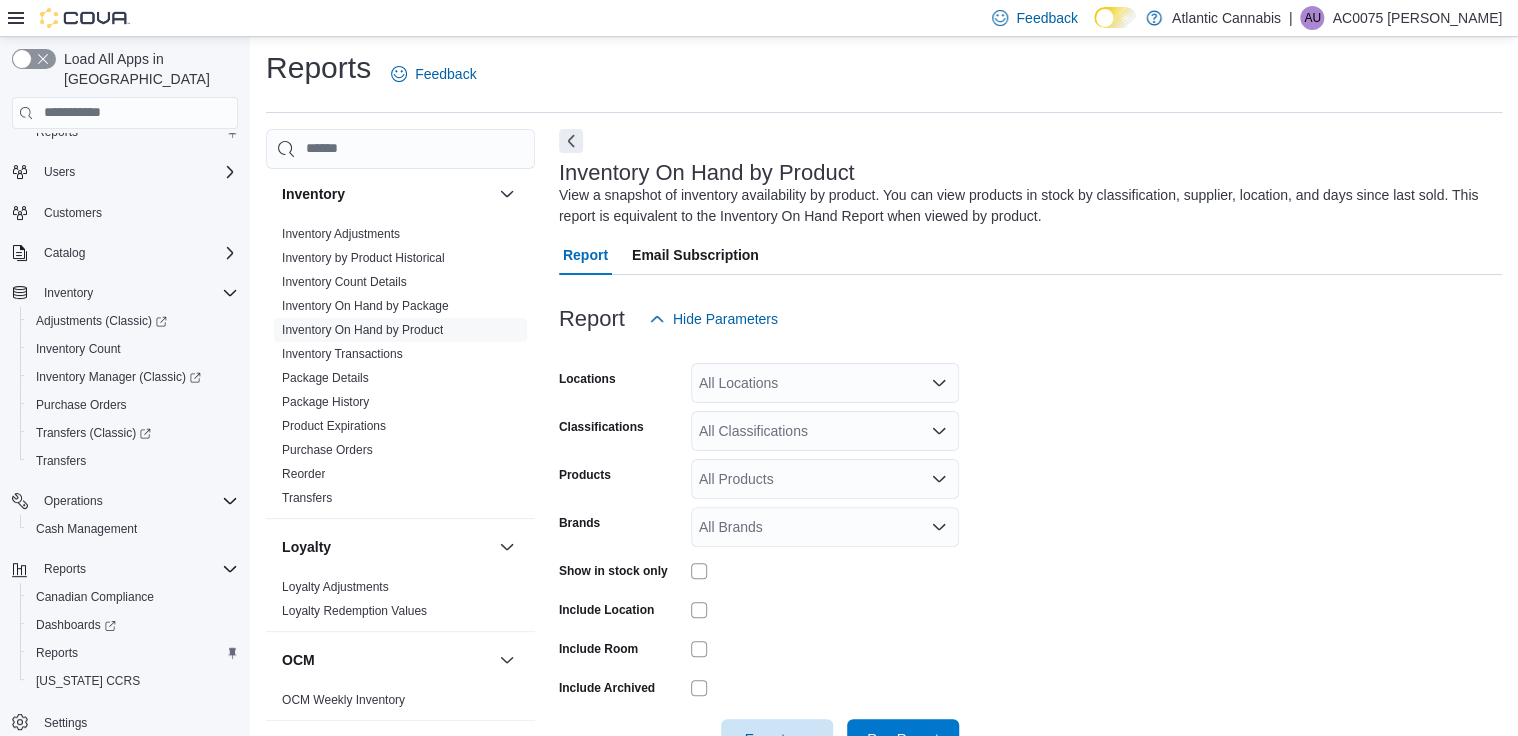 scroll, scrollTop: 67, scrollLeft: 0, axis: vertical 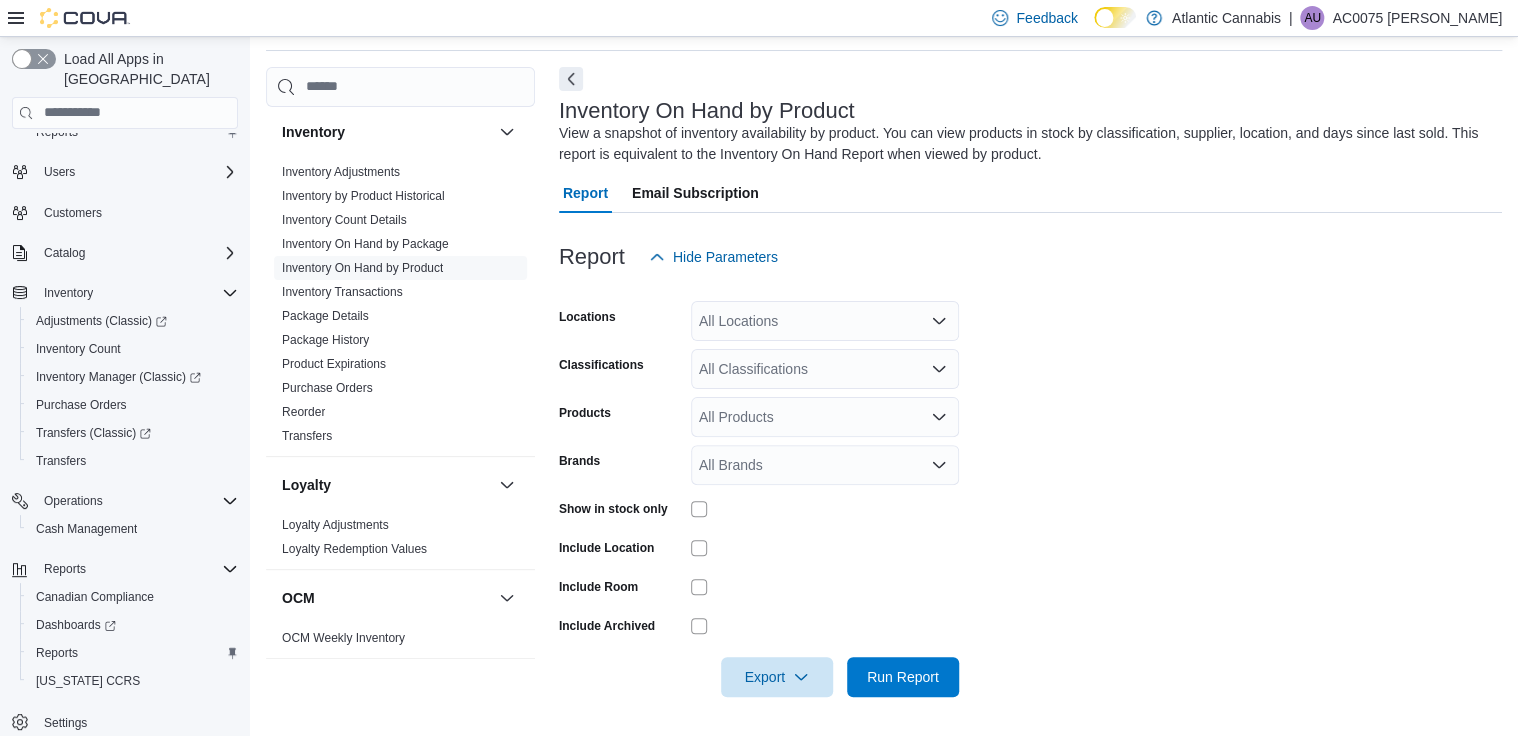 click on "All Locations" at bounding box center [825, 321] 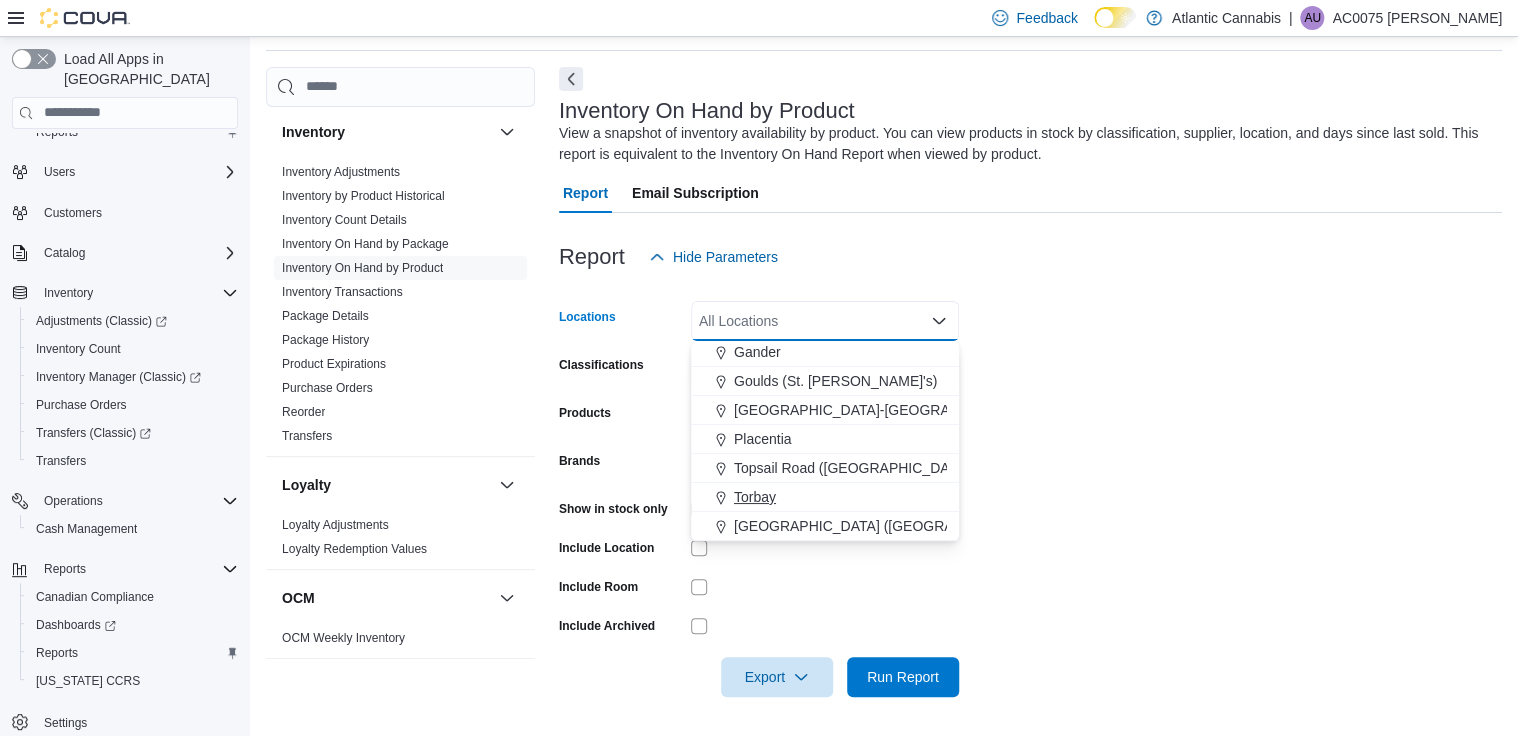 click on "Torbay" at bounding box center (755, 497) 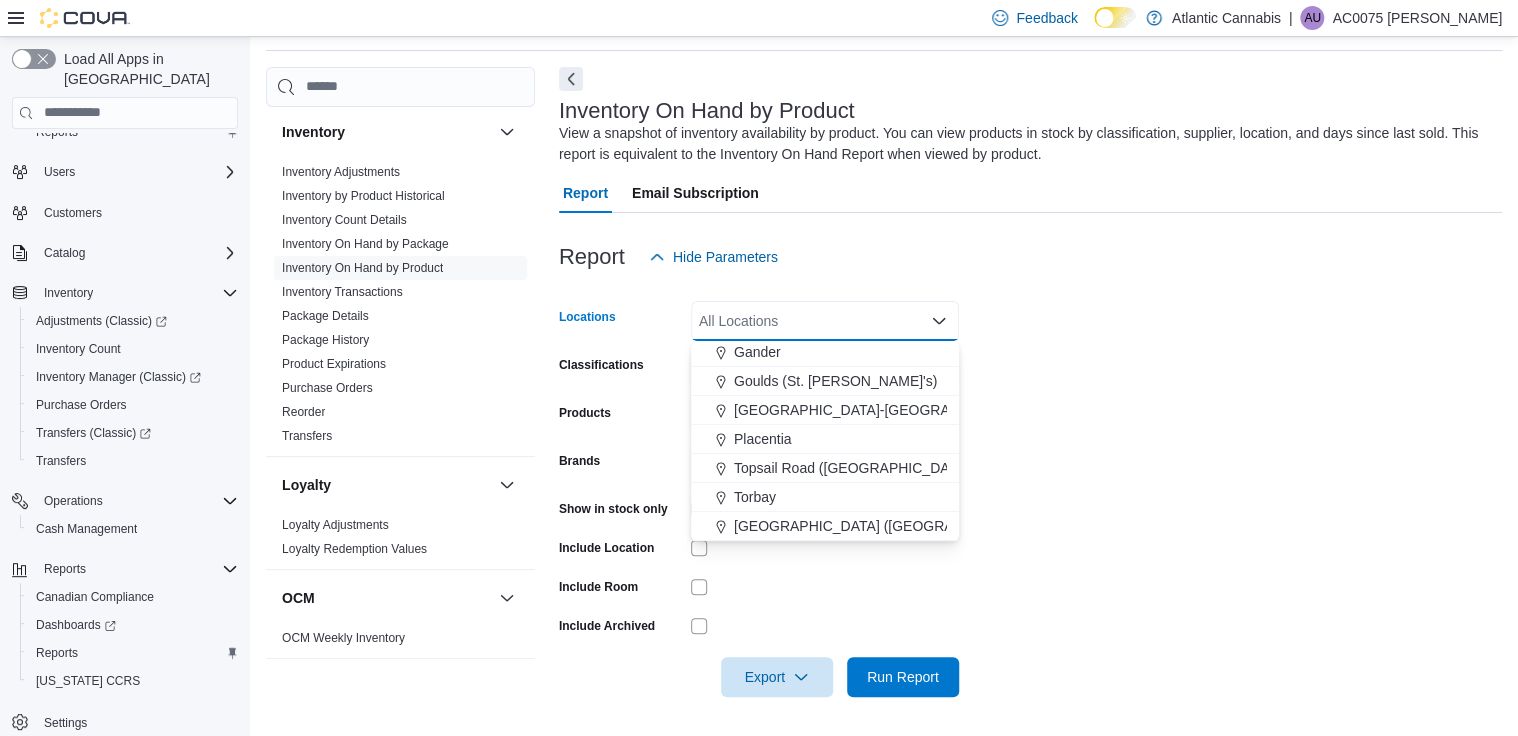 scroll, scrollTop: 90, scrollLeft: 0, axis: vertical 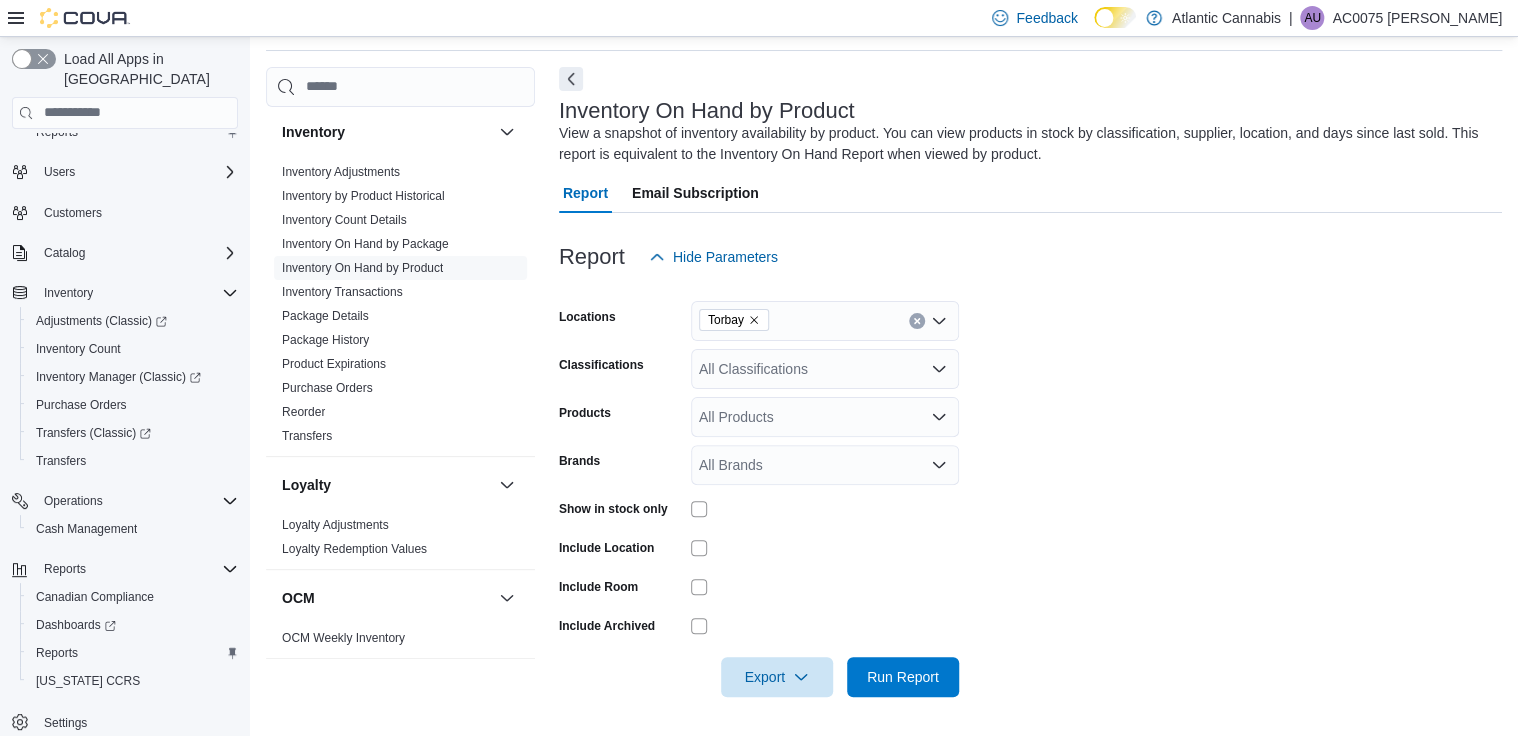 drag, startPoint x: 1195, startPoint y: 375, endPoint x: 892, endPoint y: 338, distance: 305.2507 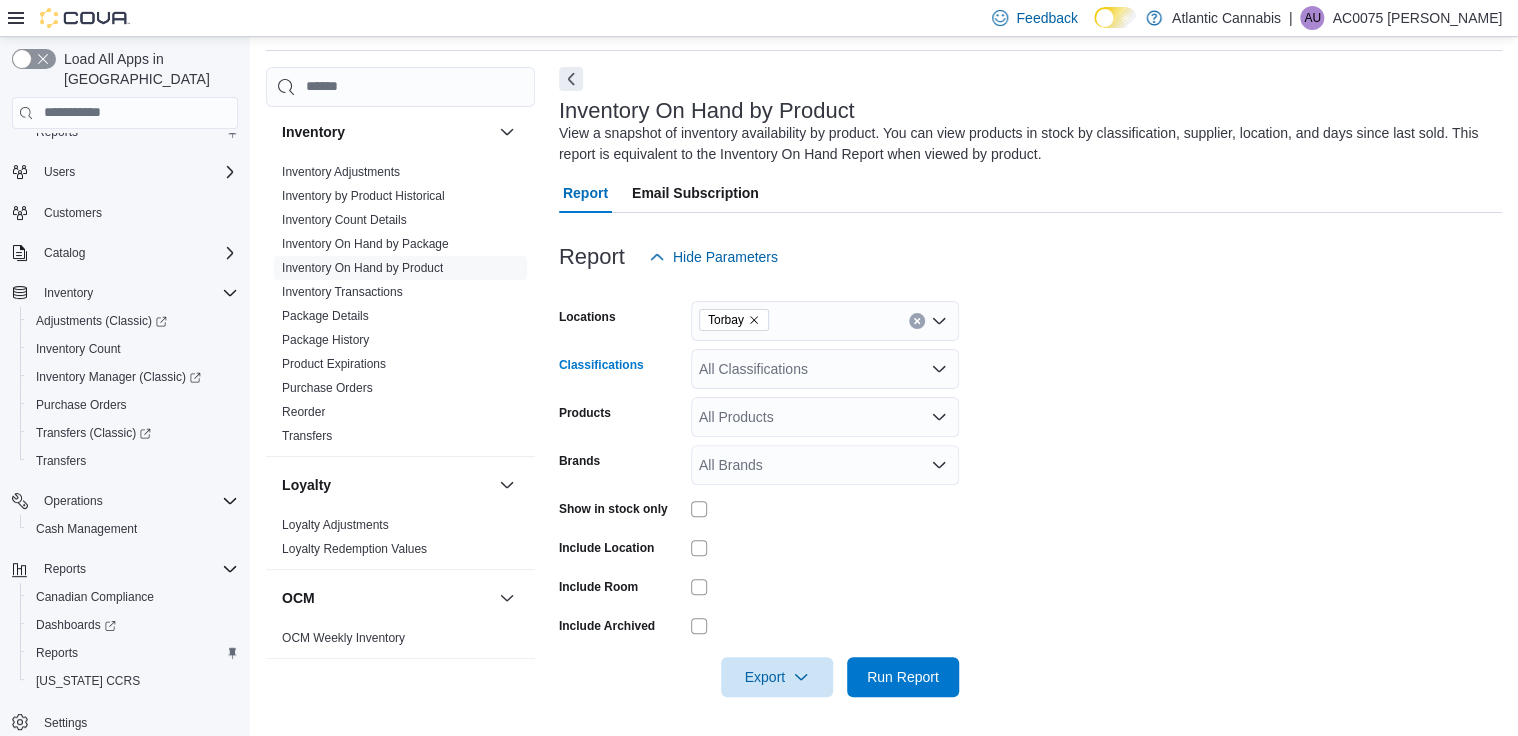 click on "All Classifications" at bounding box center (825, 369) 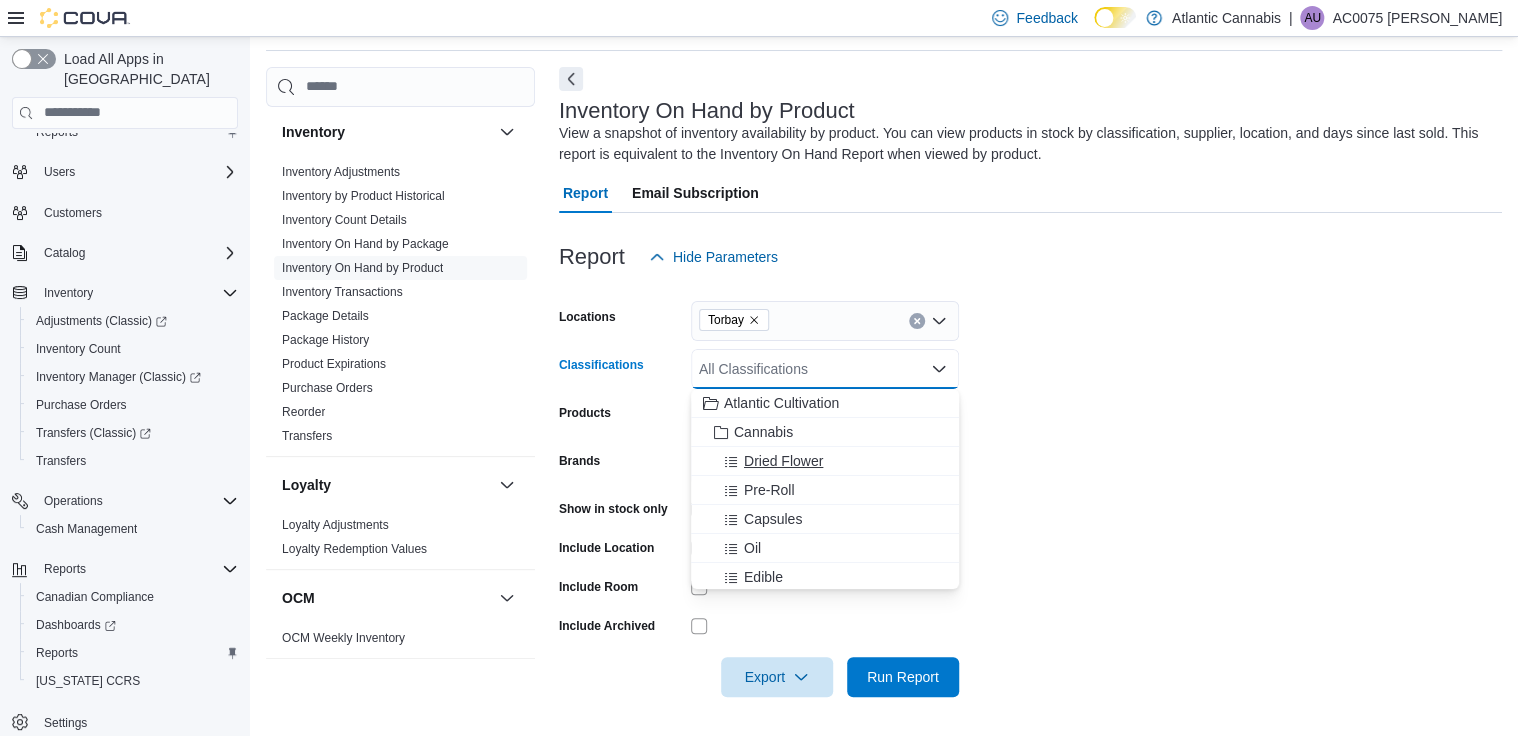 click on "Dried Flower" at bounding box center [783, 461] 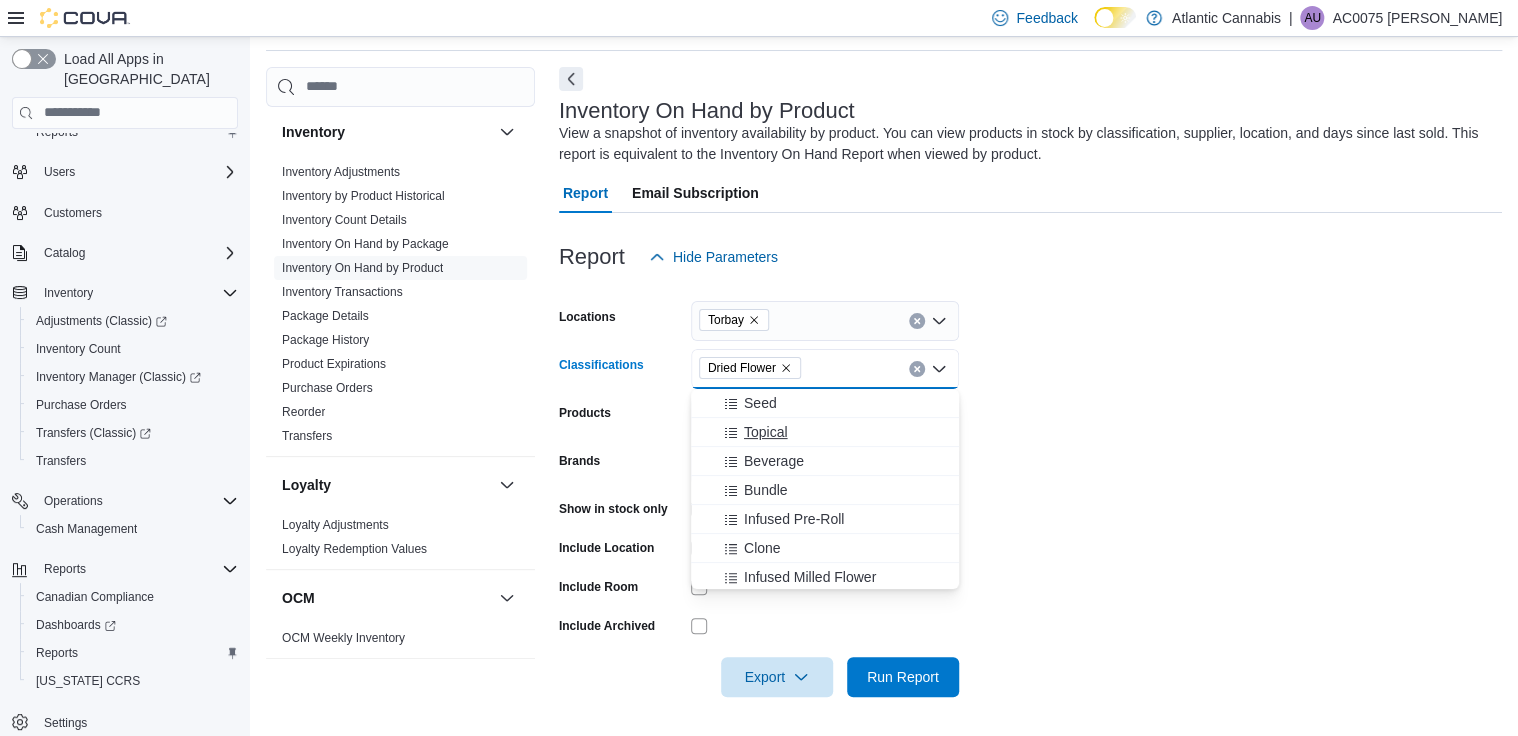 scroll, scrollTop: 320, scrollLeft: 0, axis: vertical 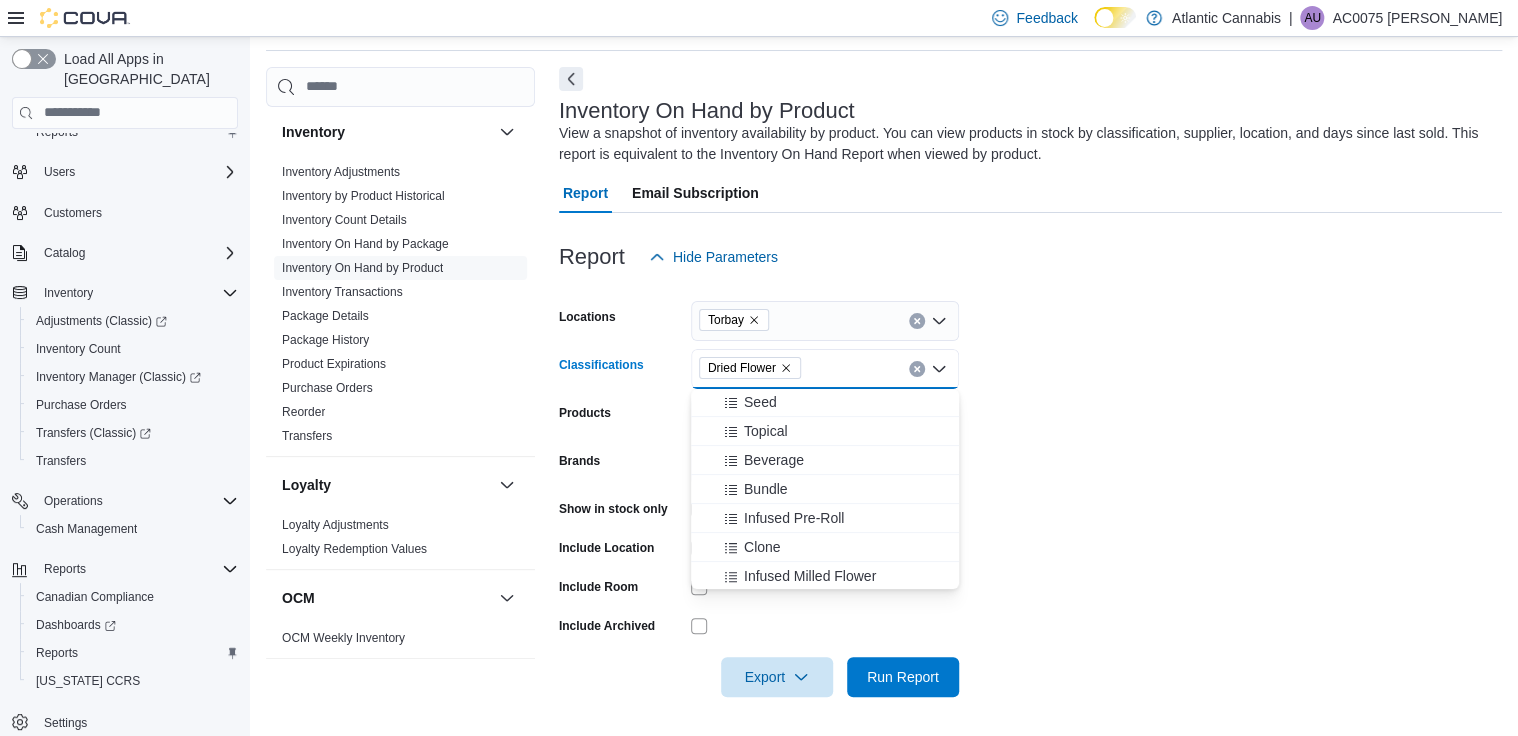 click on "Locations Torbay Classifications Dried Flower Combo box. Selected. Dried Flower. Press Backspace to delete Dried Flower. Combo box input. All Classifications. Type some text or, to display a list of choices, press Down Arrow. To exit the list of choices, press Escape. Products All Products Brands All Brands Show in stock only Include Location Include Room Include Archived Export  Run Report" at bounding box center (1030, 487) 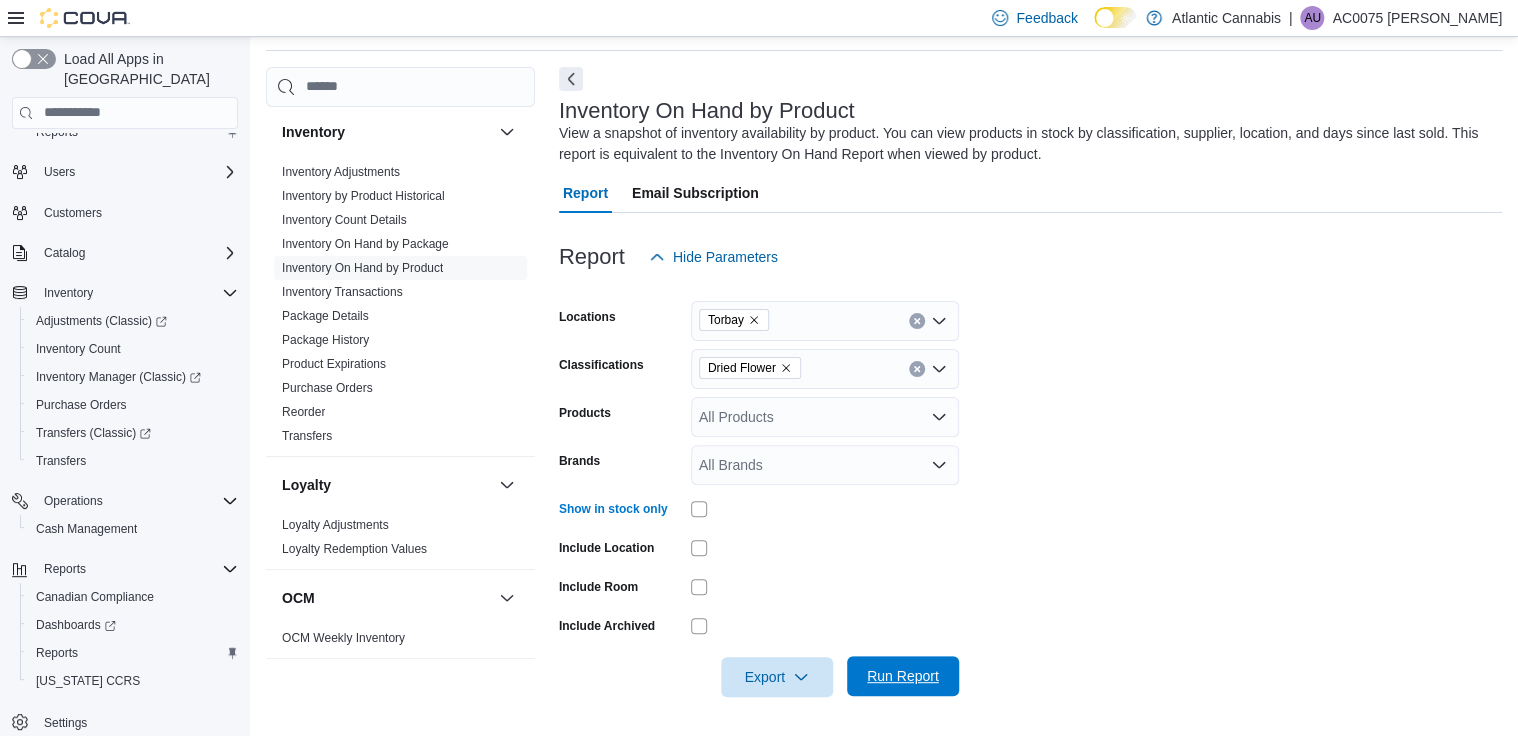 click on "Run Report" at bounding box center [903, 676] 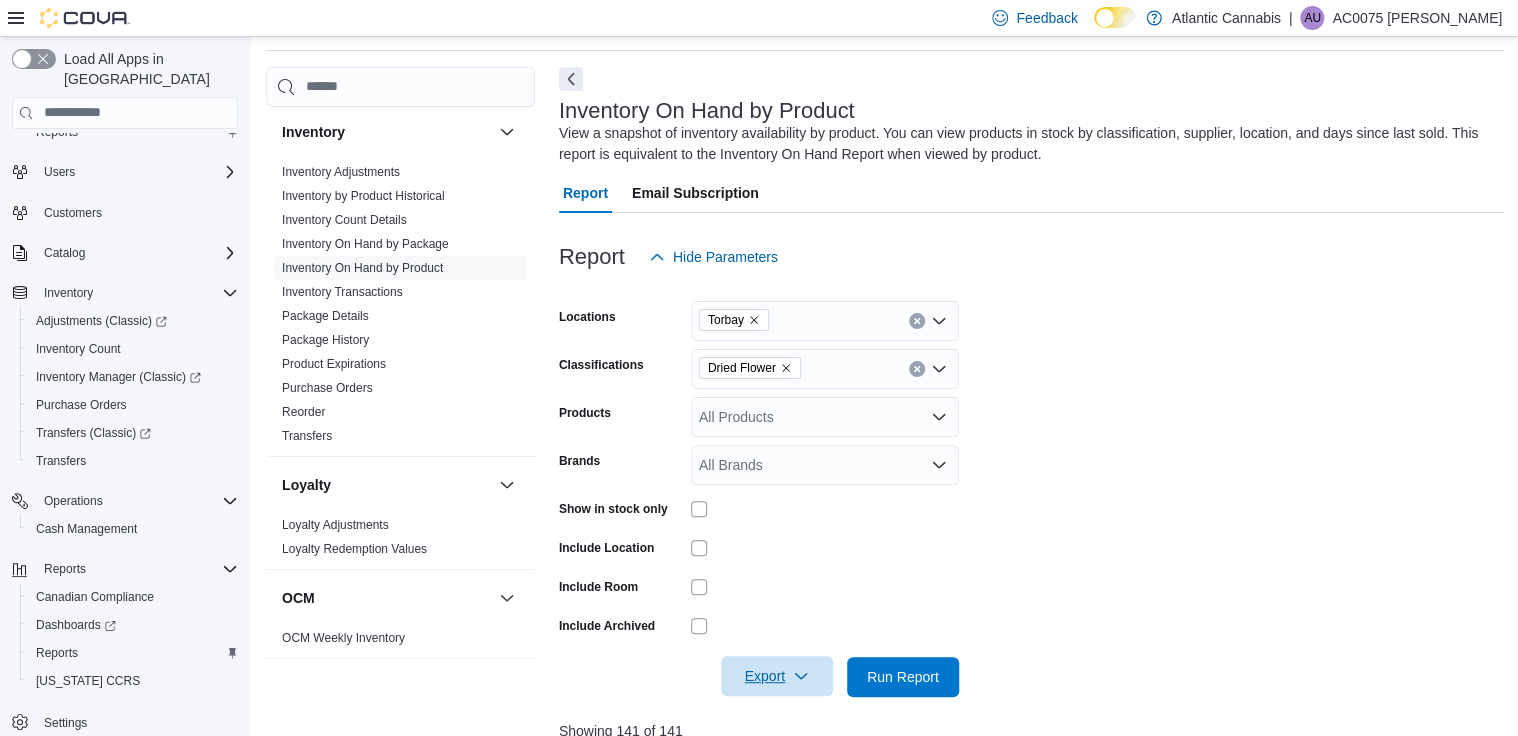 click on "Export" at bounding box center (777, 676) 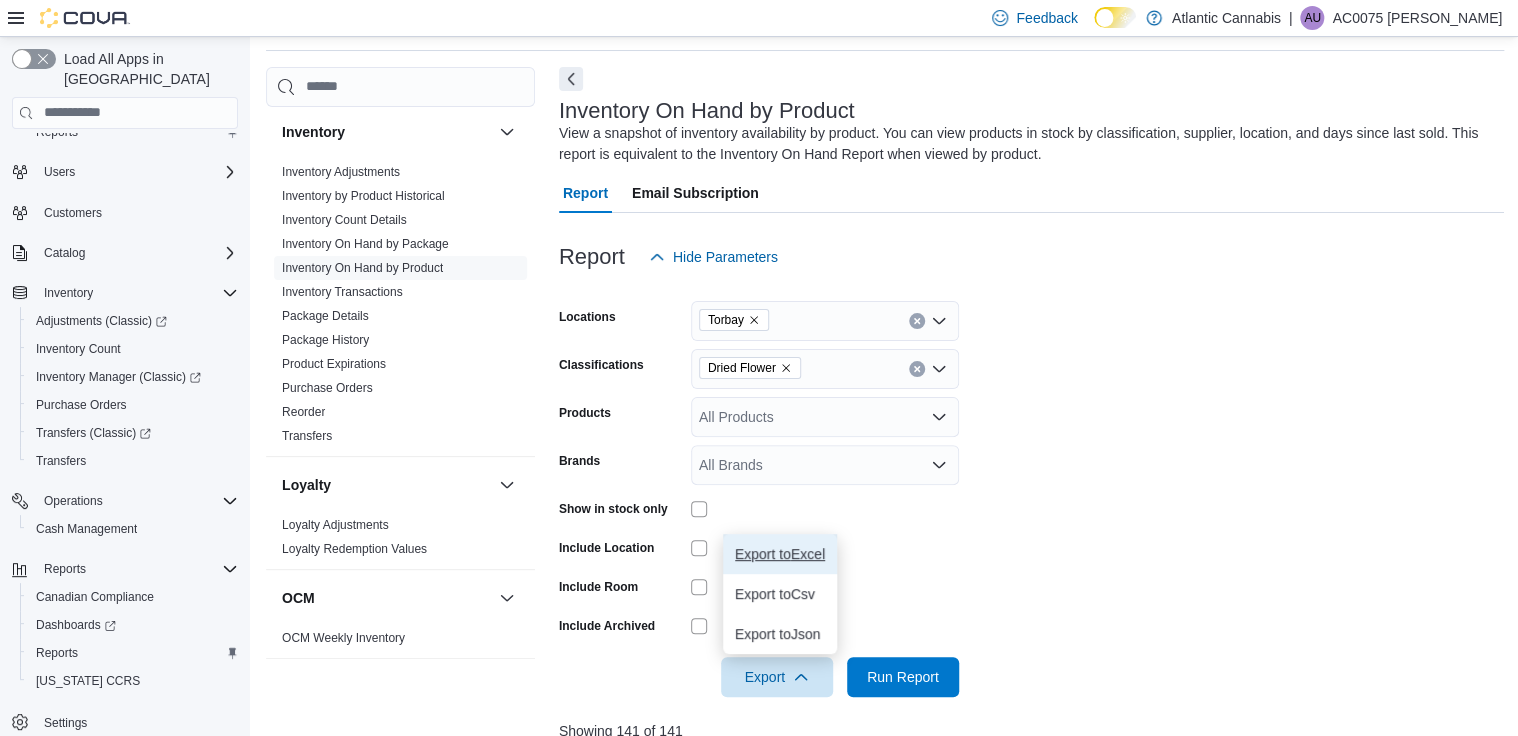 click on "Export to  Excel" at bounding box center (780, 554) 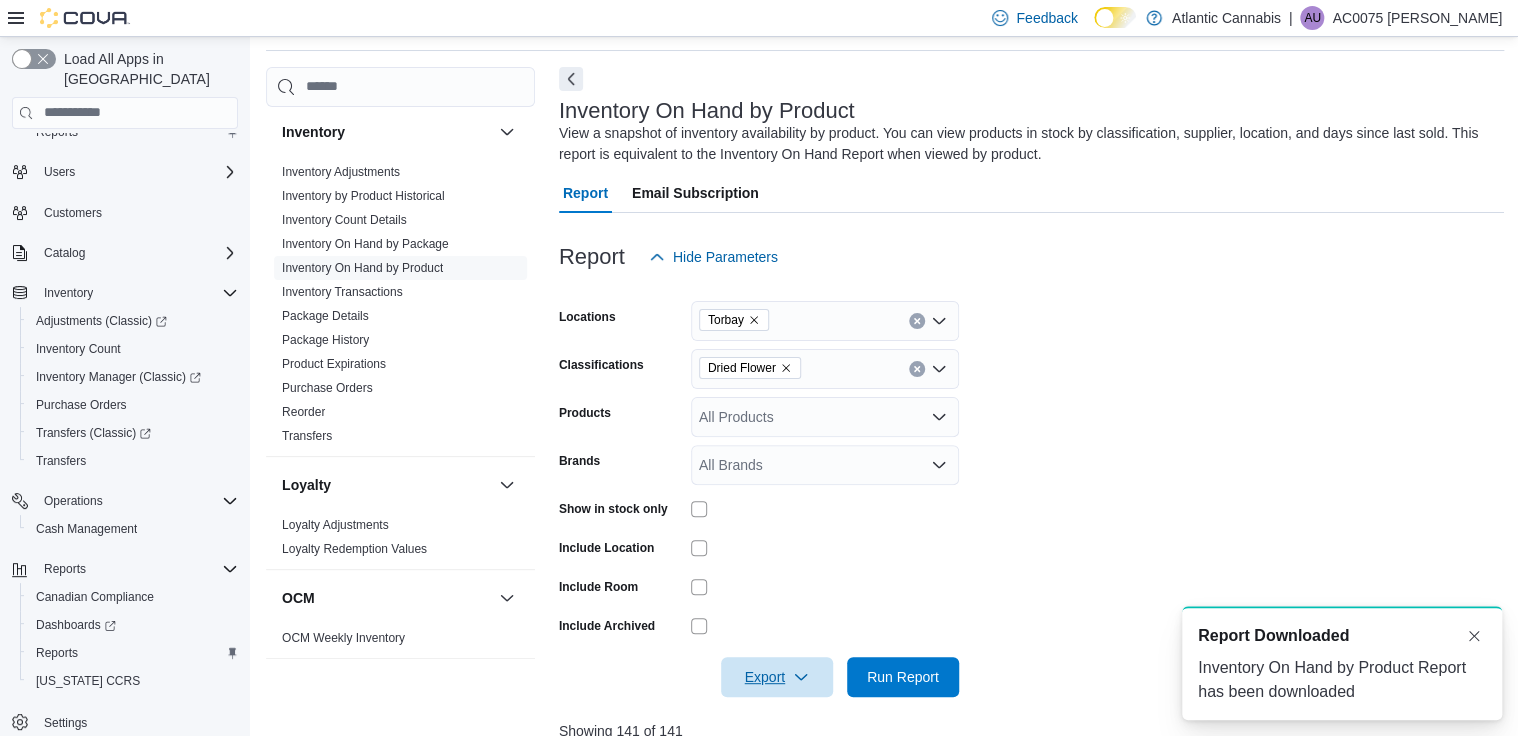scroll, scrollTop: 0, scrollLeft: 0, axis: both 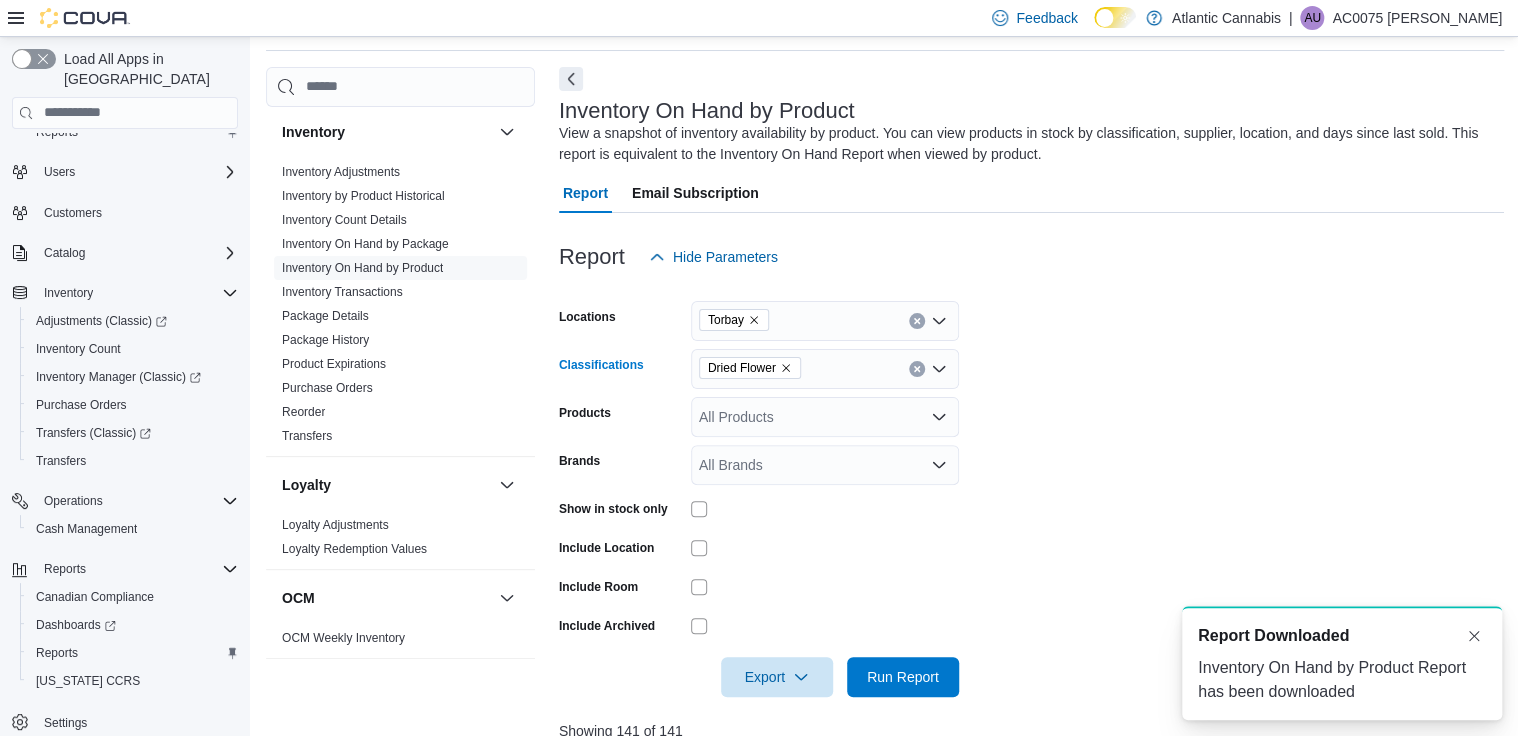 click on "Dried Flower" at bounding box center (825, 369) 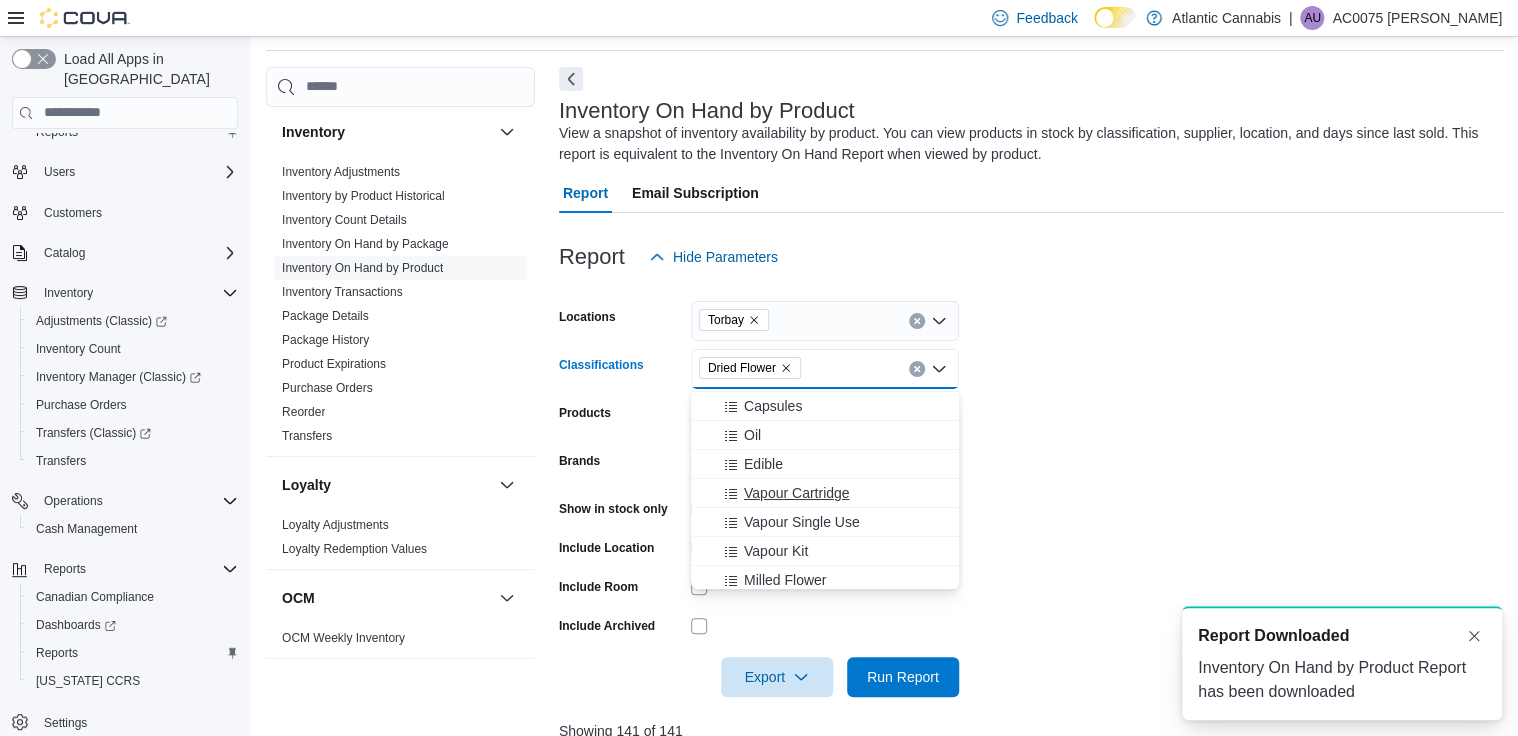 scroll, scrollTop: 80, scrollLeft: 0, axis: vertical 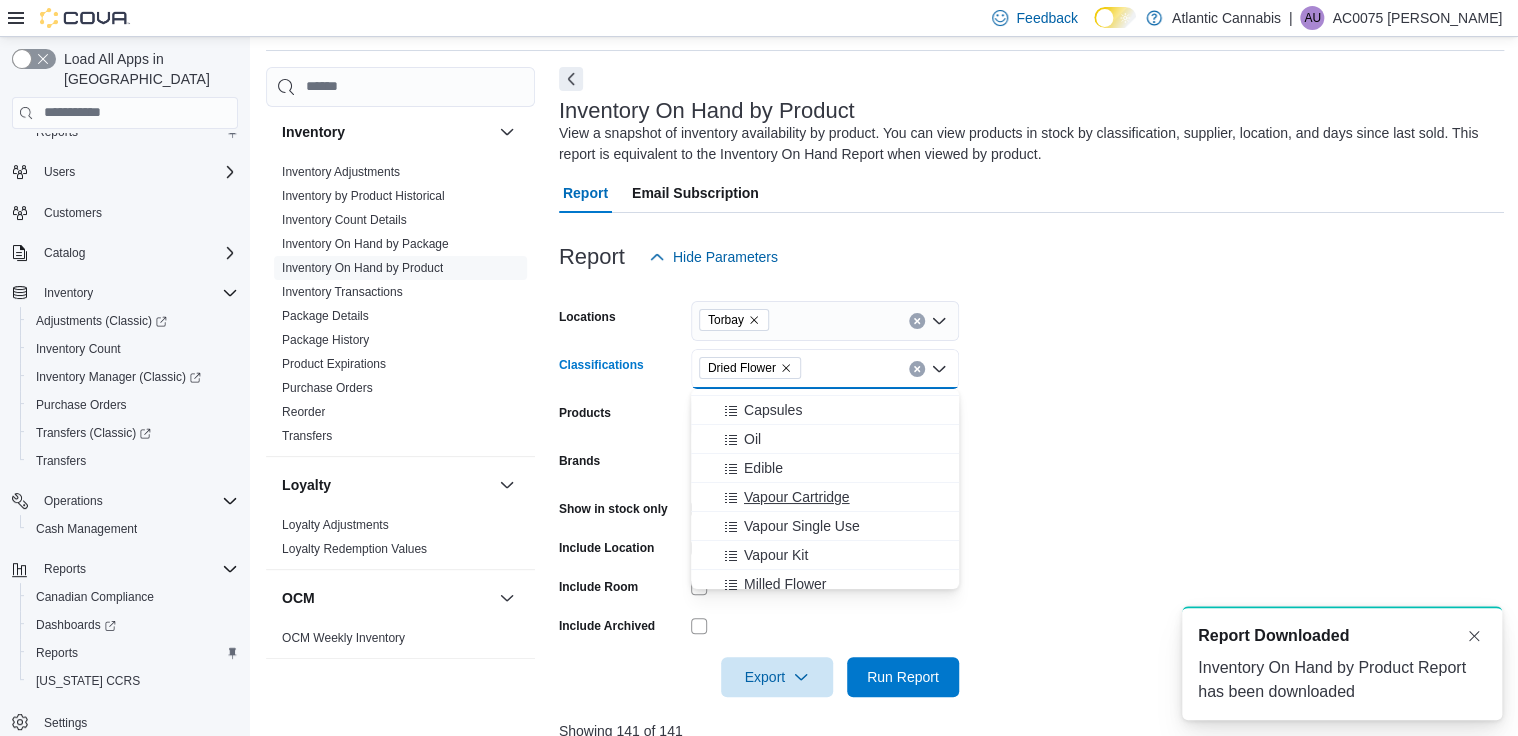 click on "Vapour Cartridge" at bounding box center (797, 497) 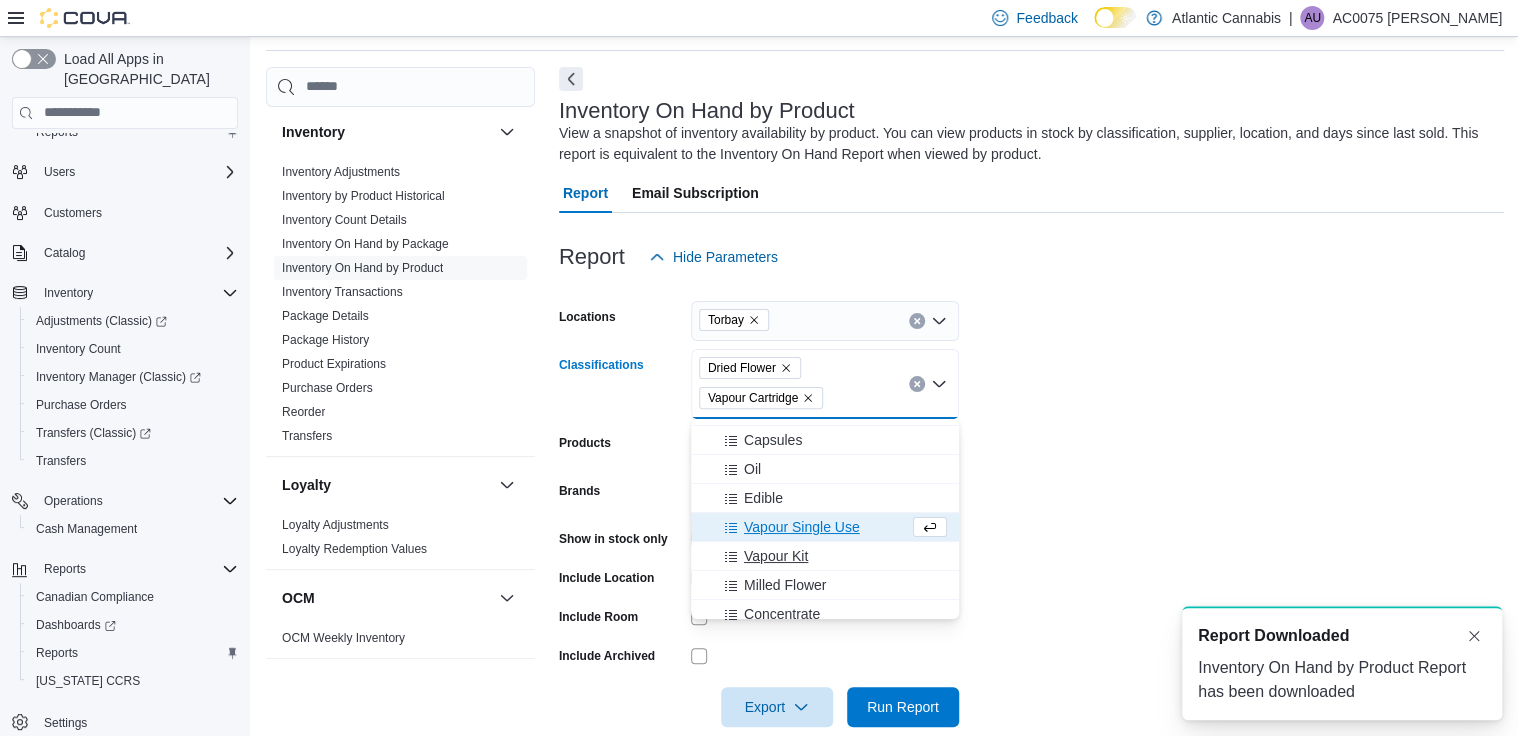click on "Vapour Kit" at bounding box center [825, 556] 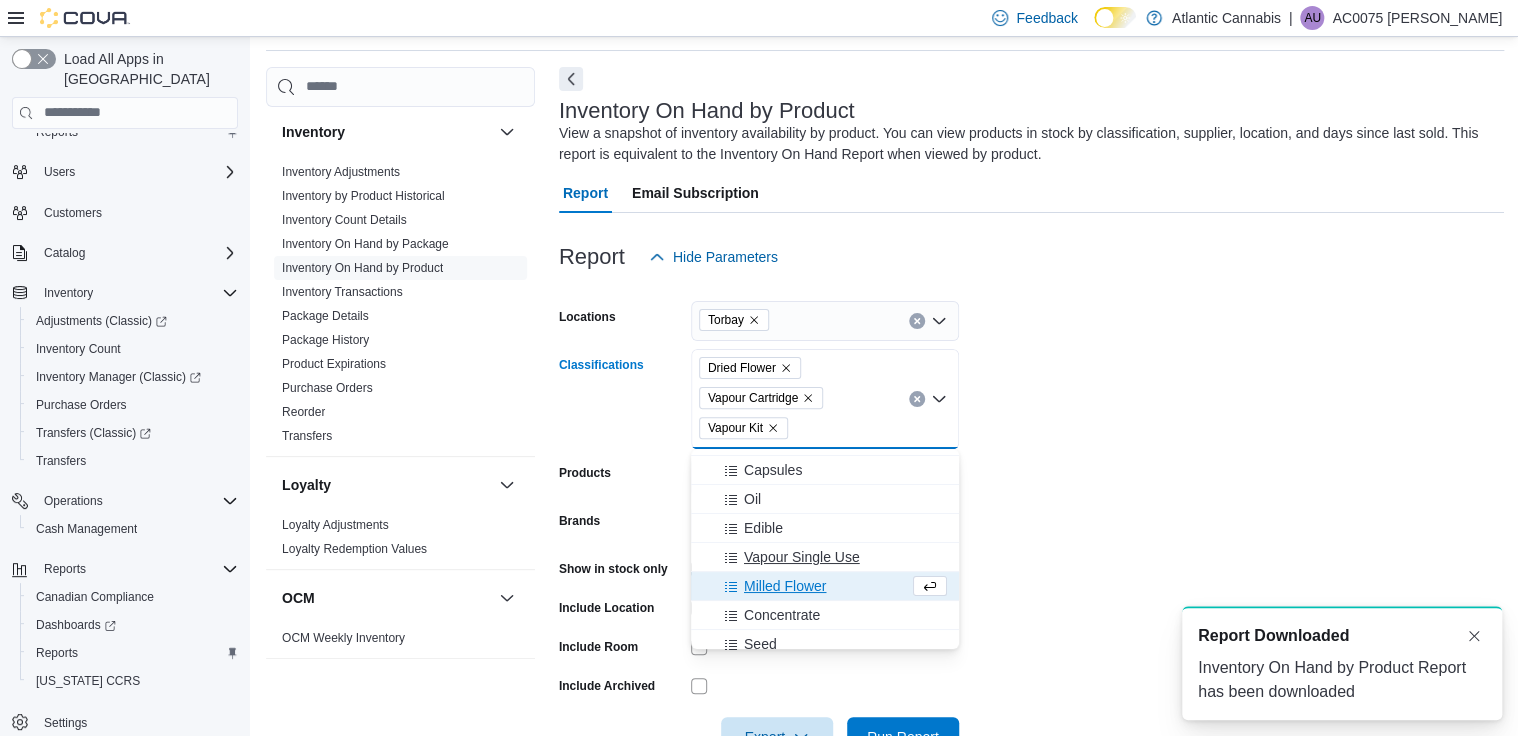 click on "Vapour Single Use" at bounding box center (802, 557) 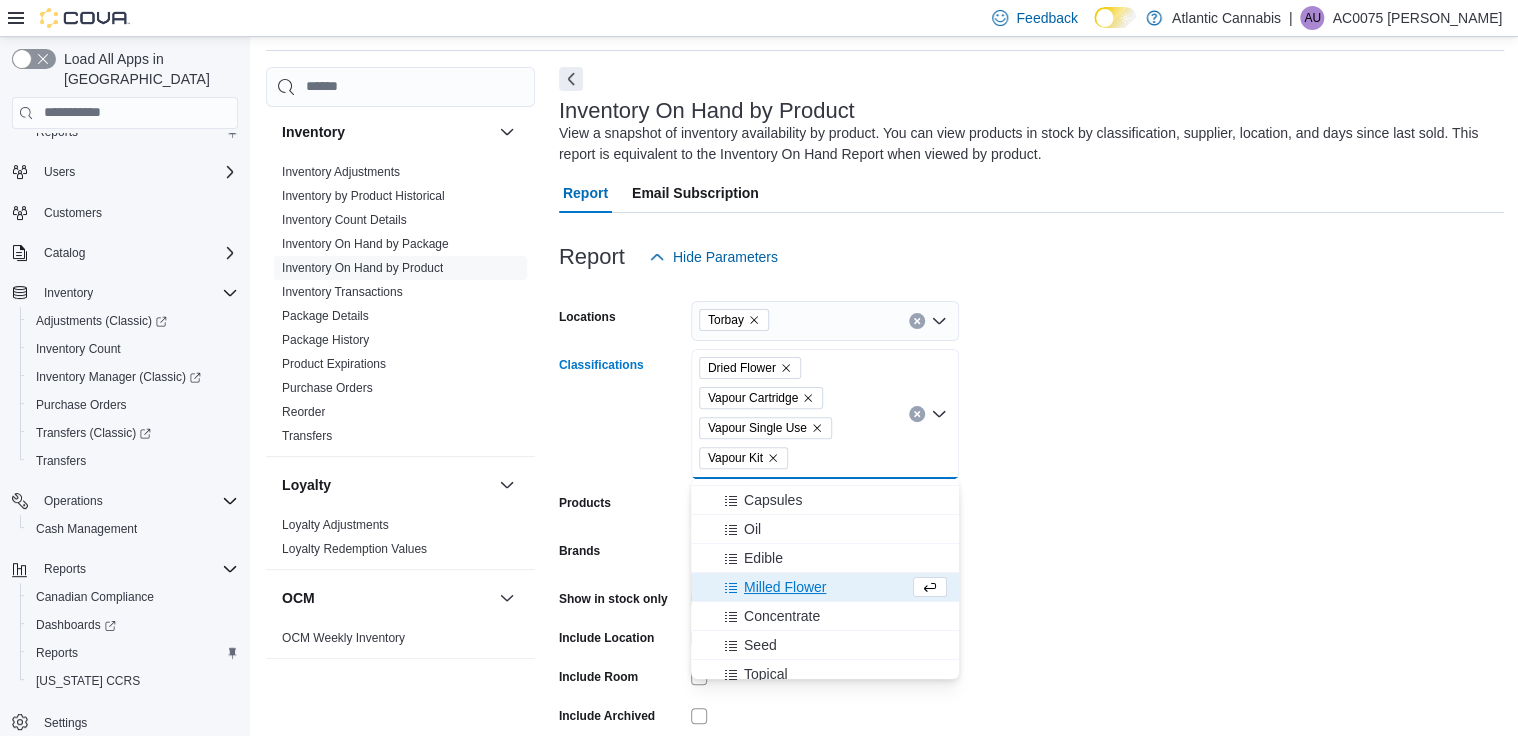 click on "Dried Flower" at bounding box center [750, 368] 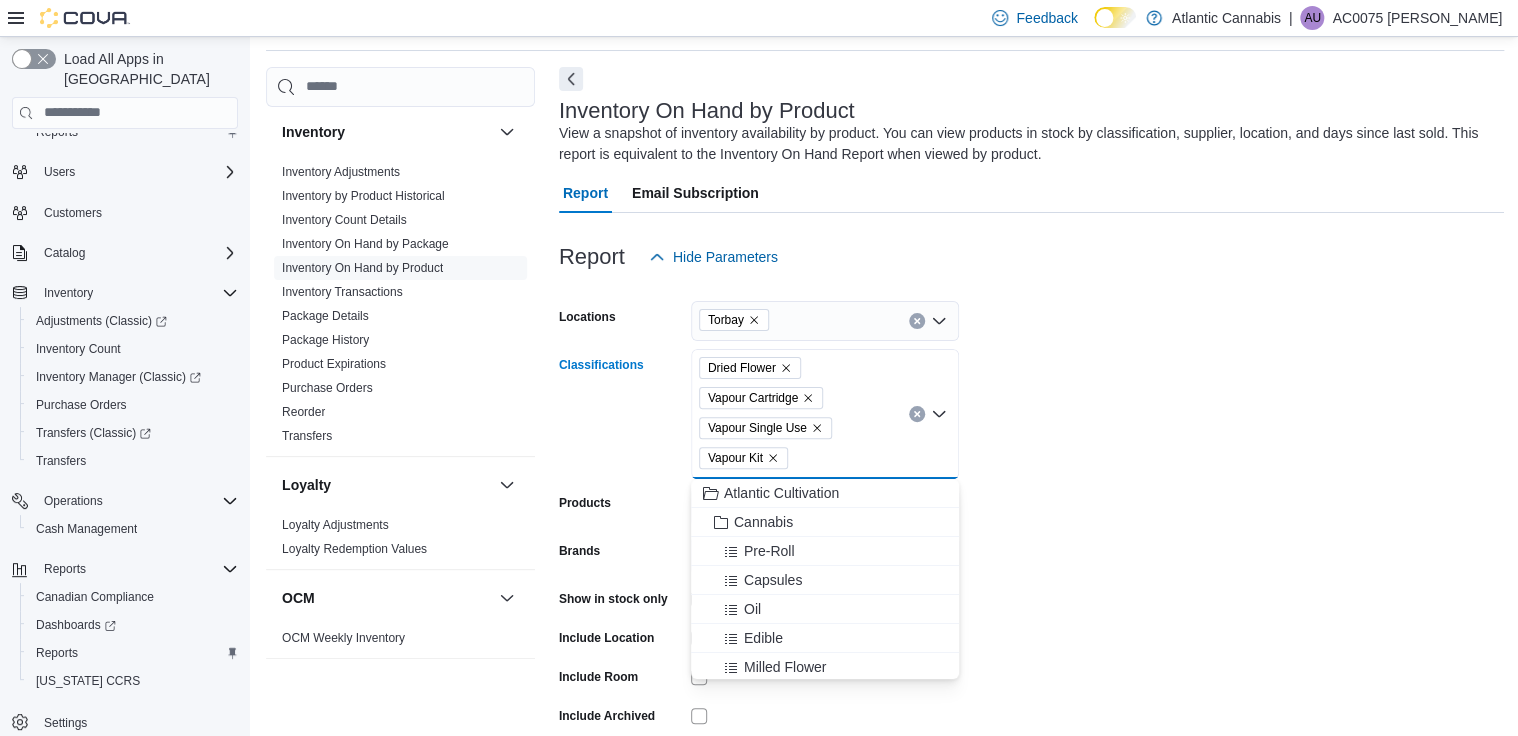 click on "Dried Flower" at bounding box center [750, 368] 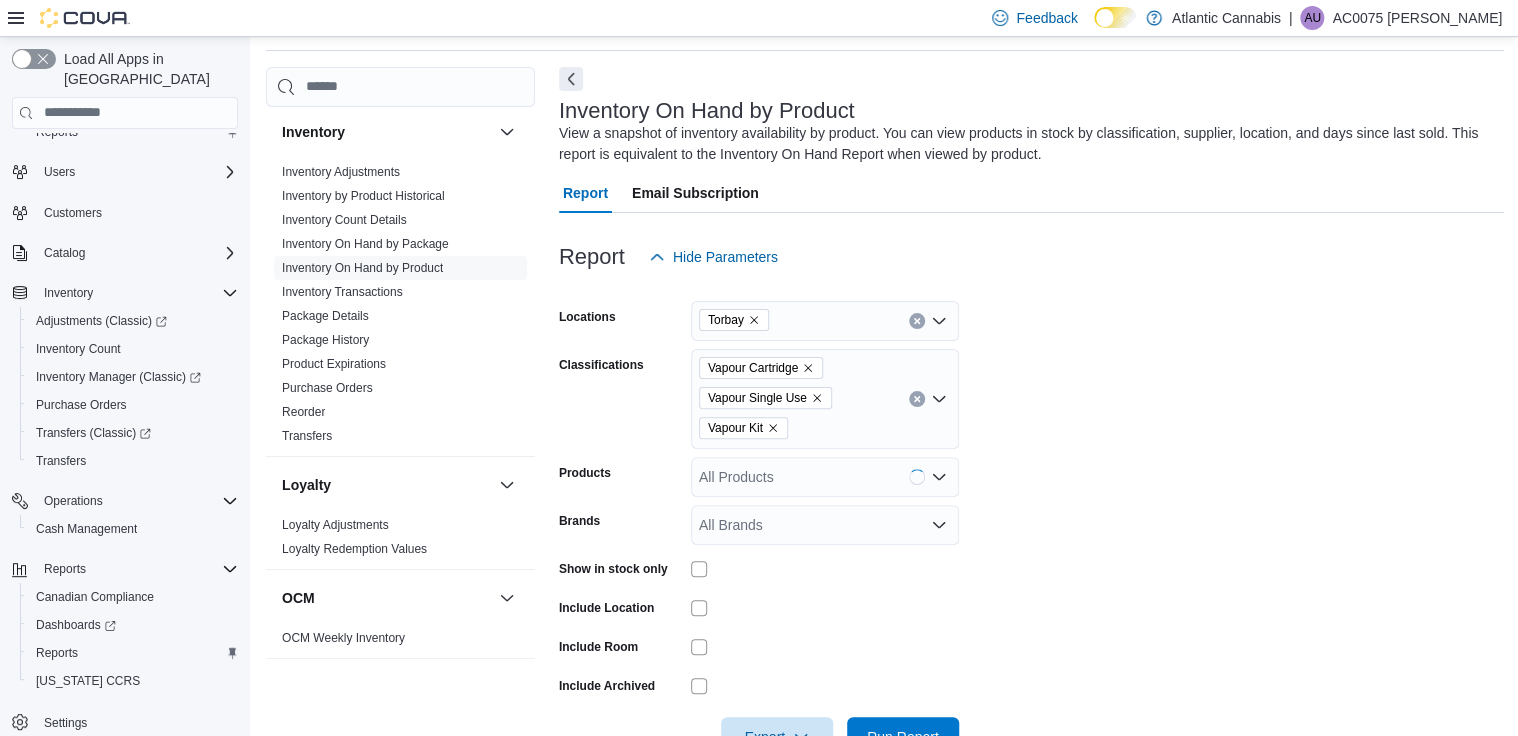 click on "Locations Torbay Classifications Vapour Cartridge Vapour Single Use Vapour Kit Products All Products Brands All Brands Show in stock only Include Location Include Room Include Archived Export  Run Report" at bounding box center (1031, 517) 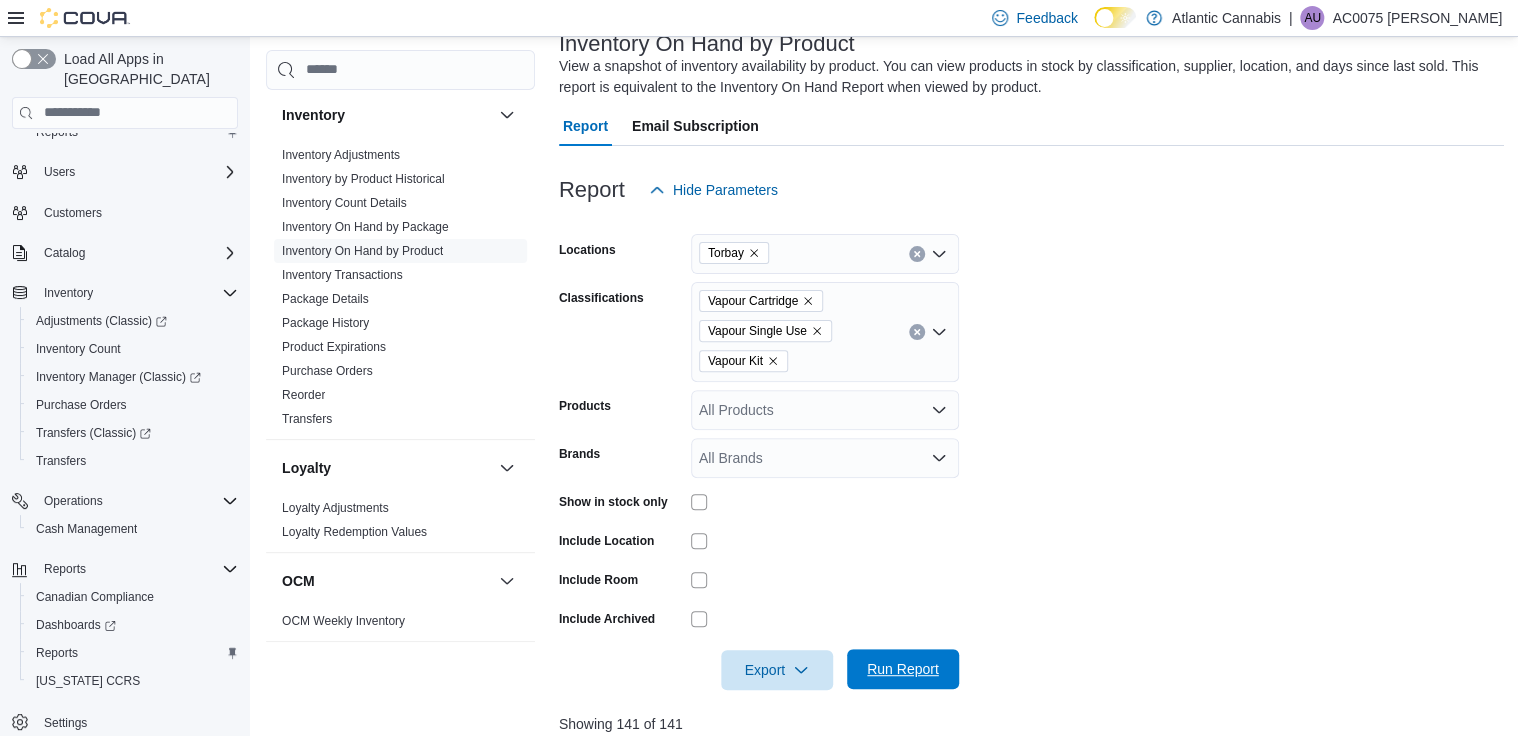 scroll, scrollTop: 227, scrollLeft: 0, axis: vertical 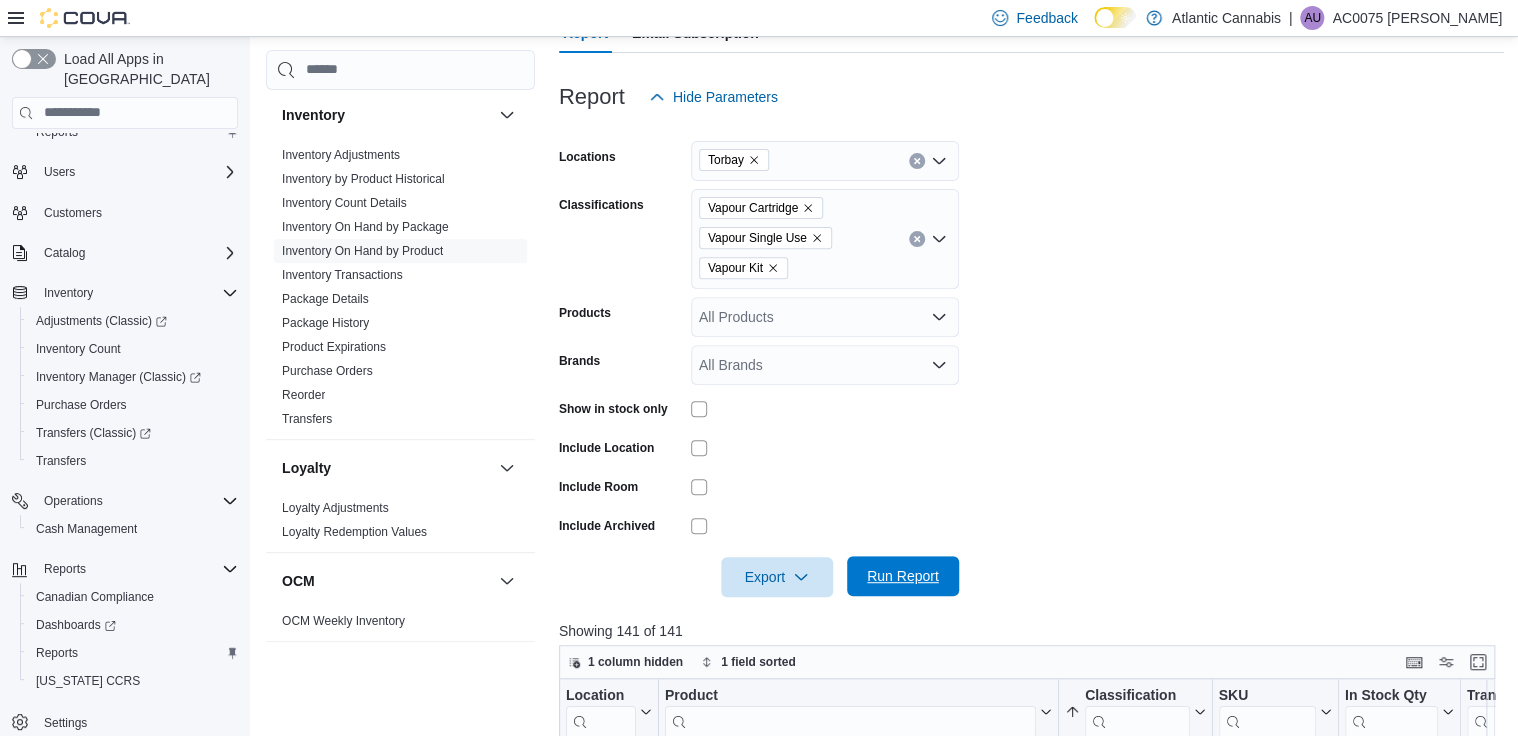 click on "Run Report" at bounding box center (903, 576) 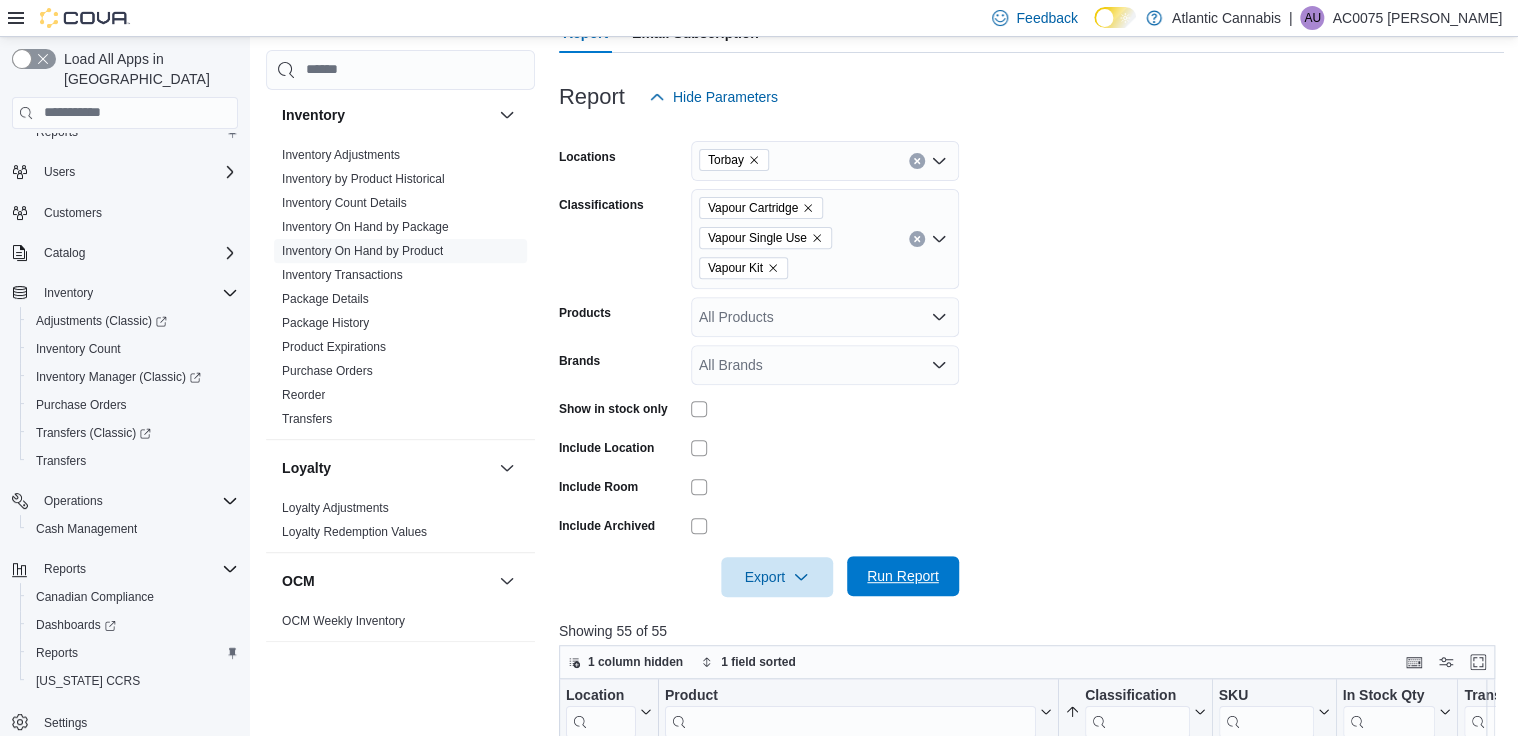 click on "Export  Run Report" at bounding box center [759, 577] 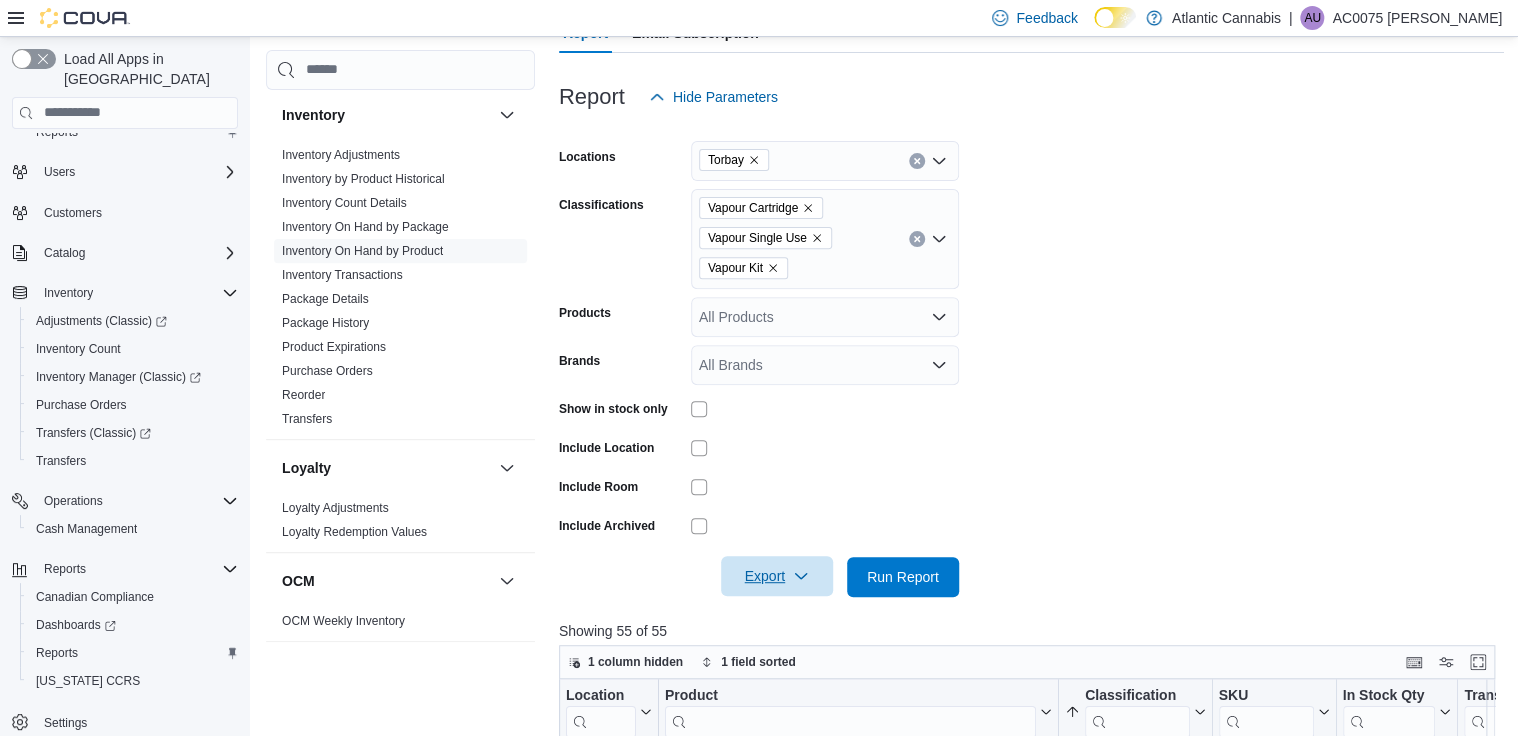 click 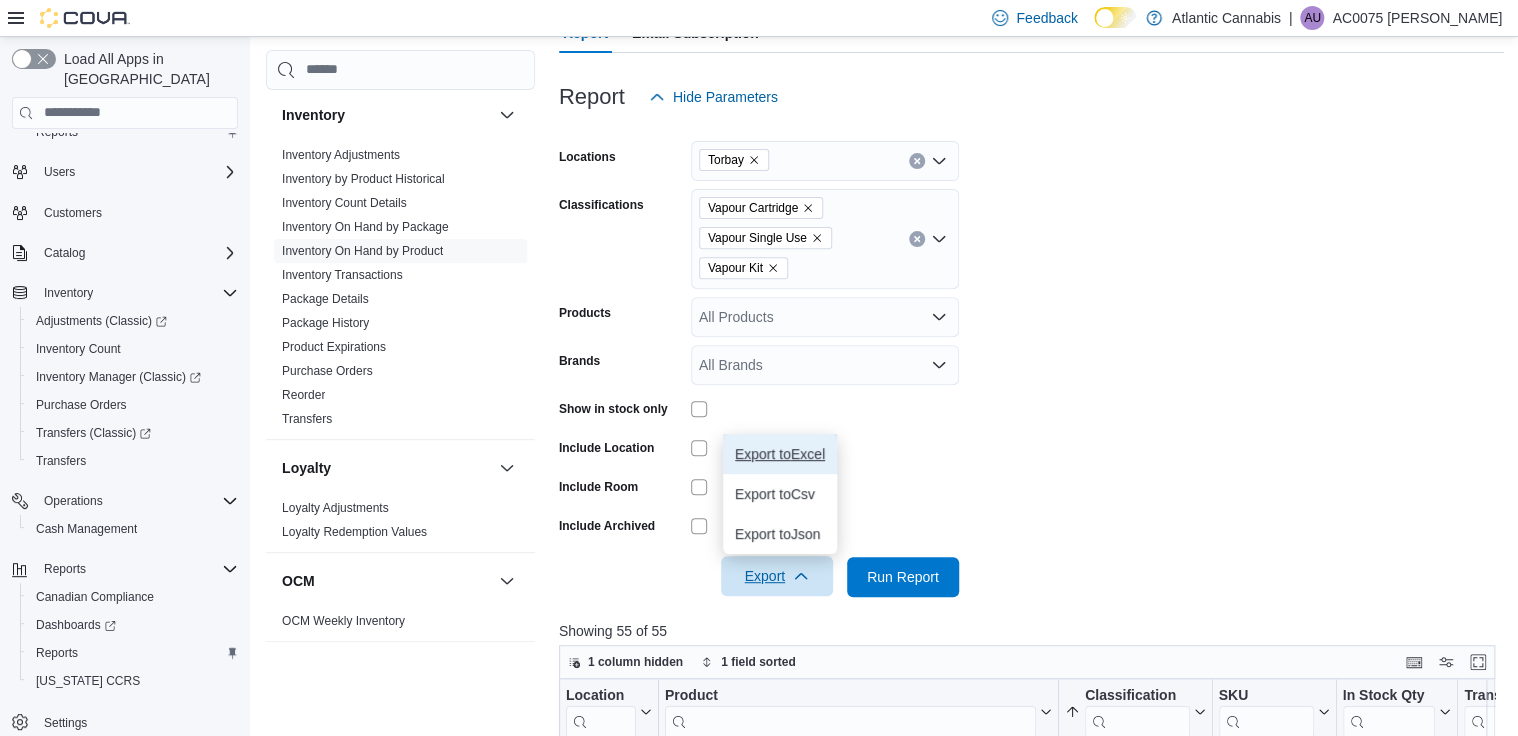 click on "Export to  Excel" at bounding box center (780, 454) 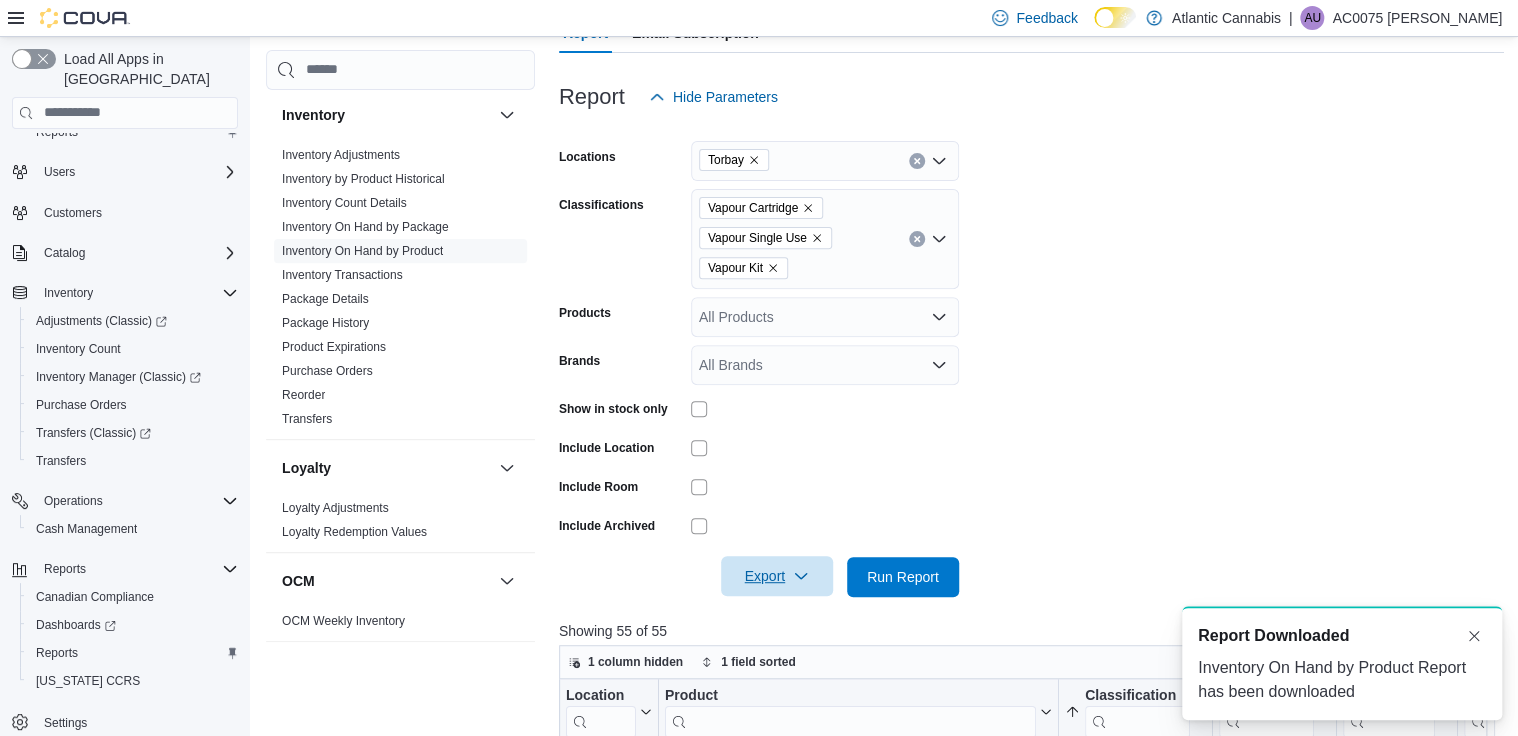 scroll, scrollTop: 0, scrollLeft: 0, axis: both 